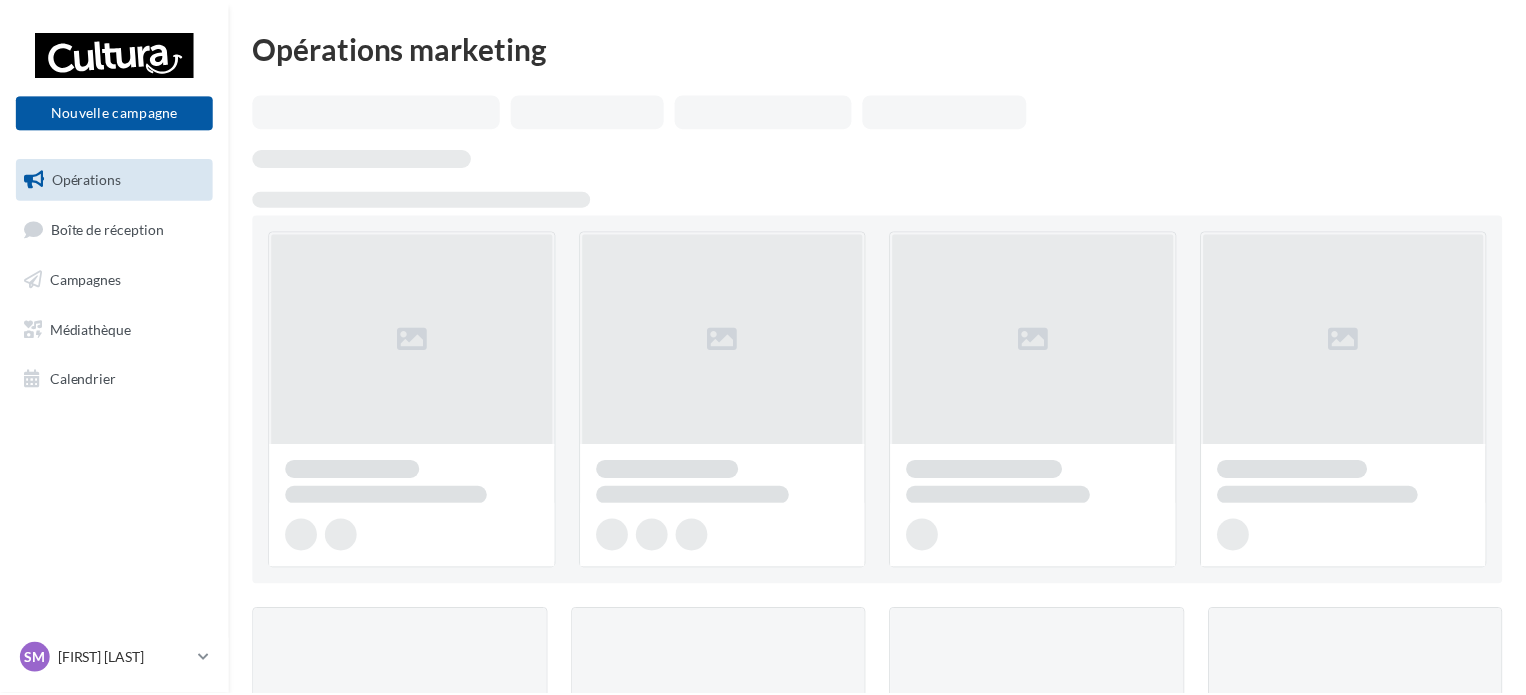 scroll, scrollTop: 0, scrollLeft: 0, axis: both 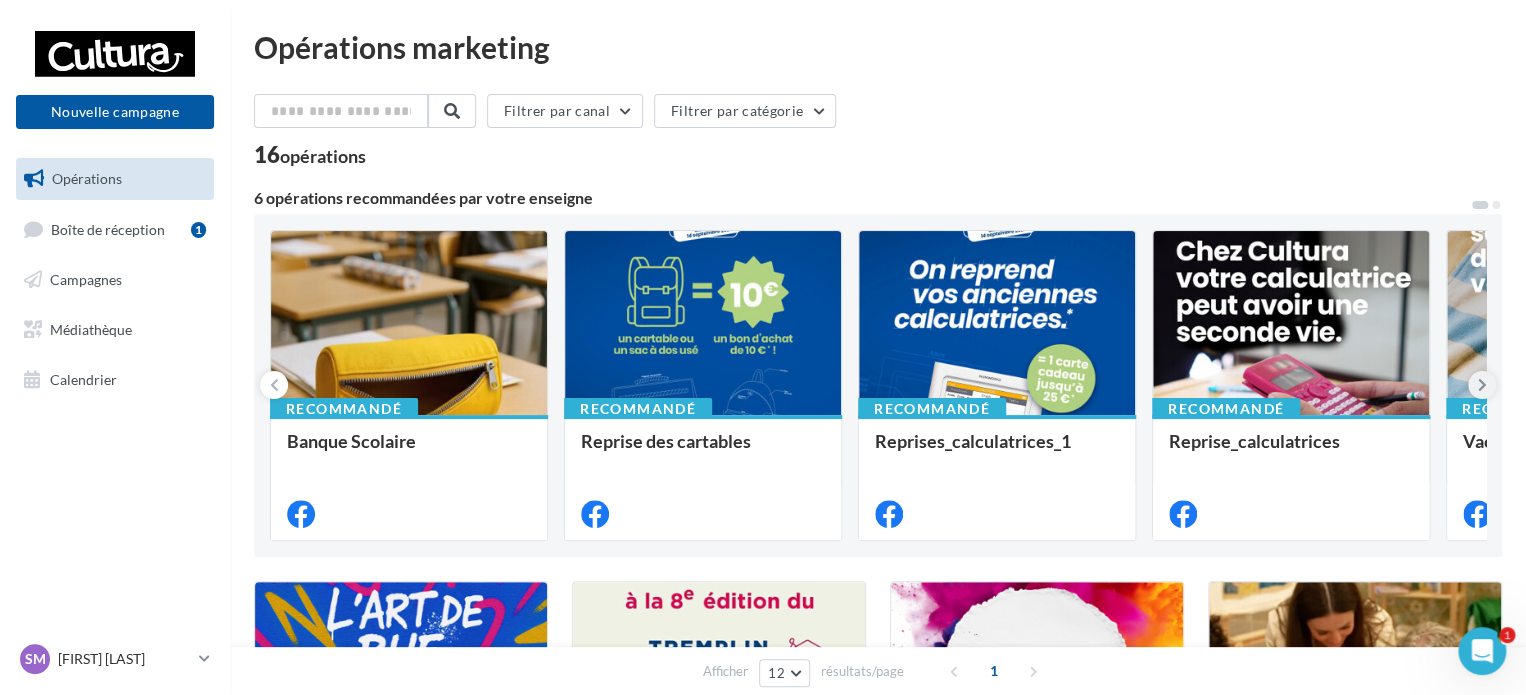 click at bounding box center [1482, 385] 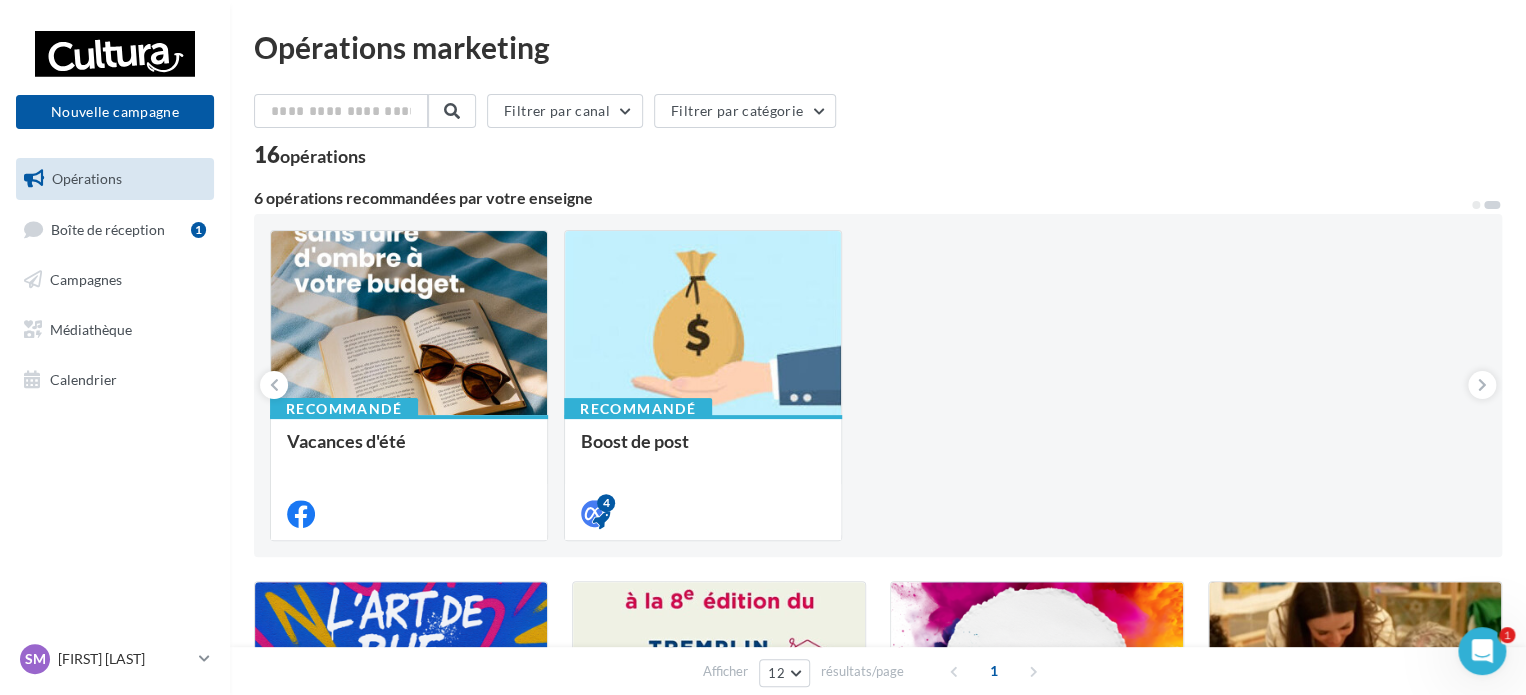 click 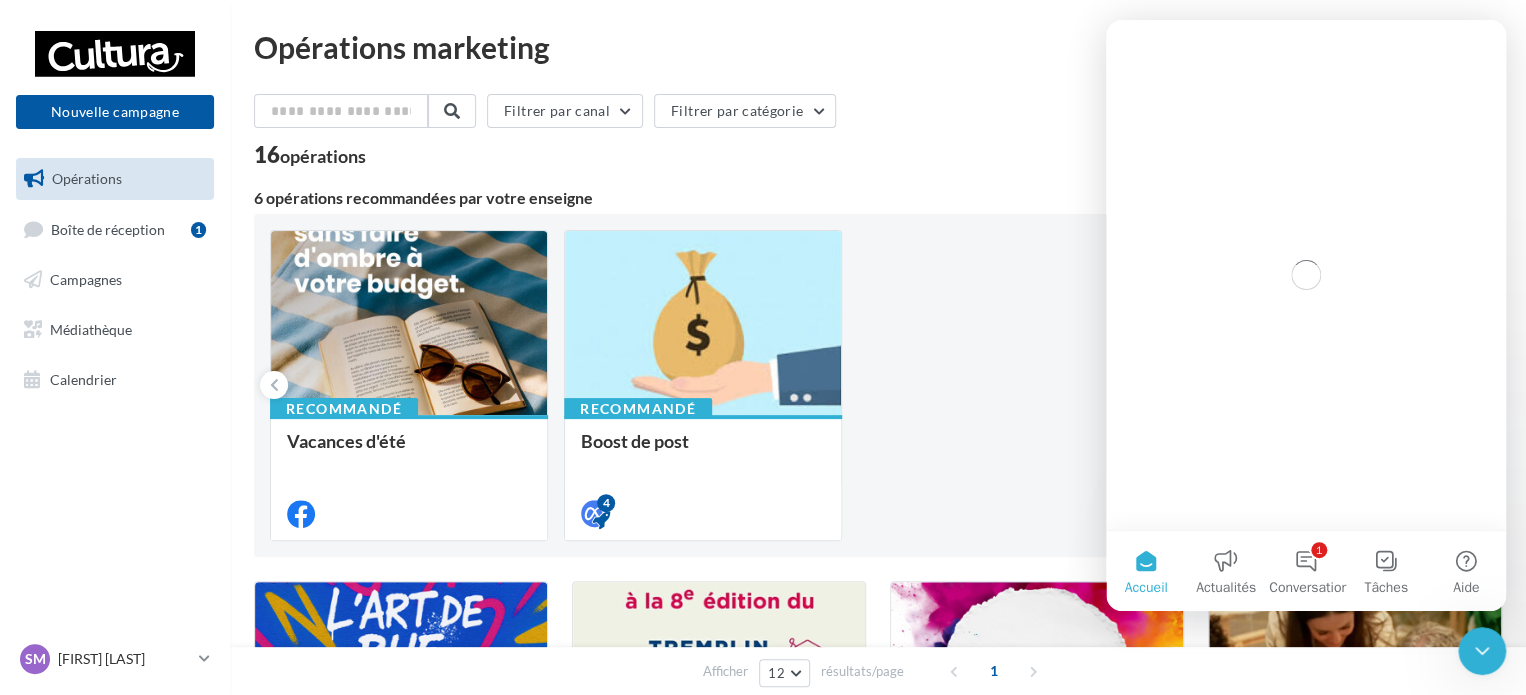 scroll, scrollTop: 0, scrollLeft: 0, axis: both 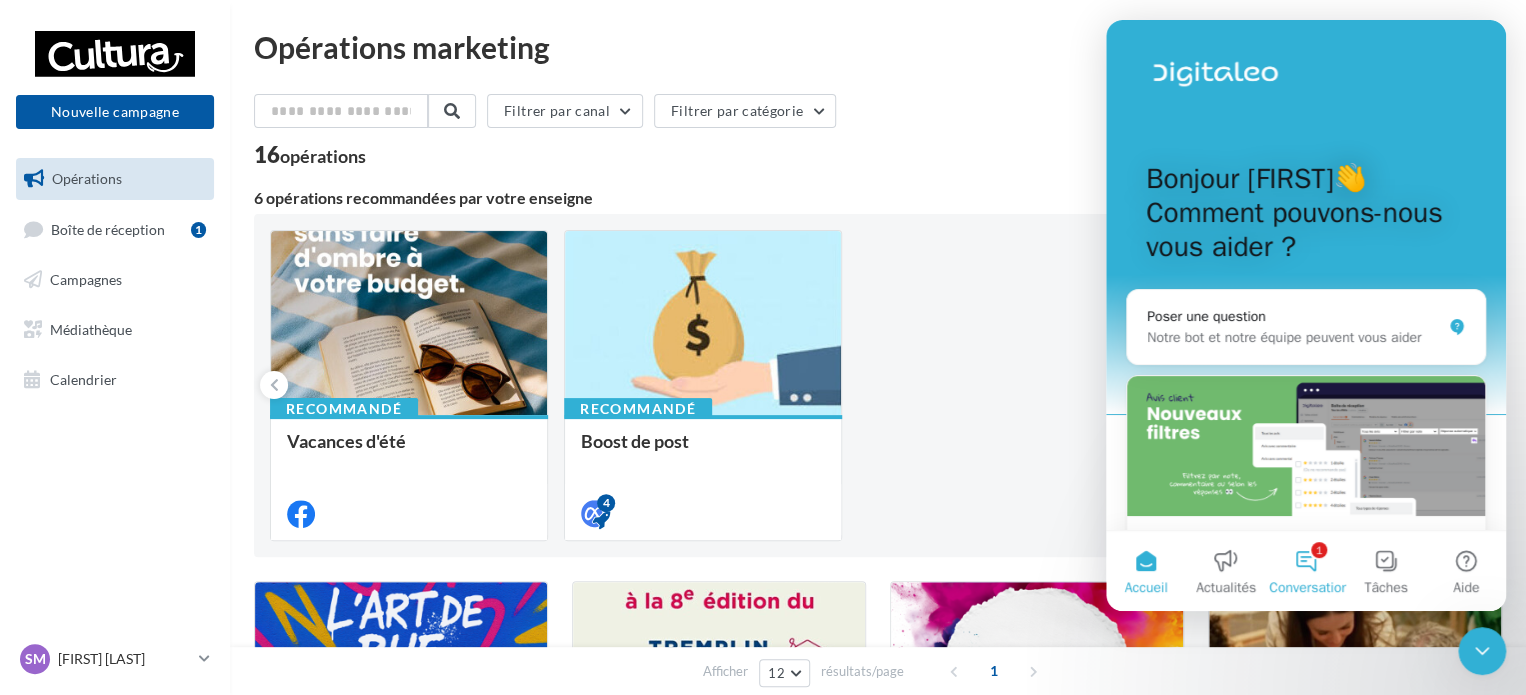 click on "1 Conversations" at bounding box center [1306, 571] 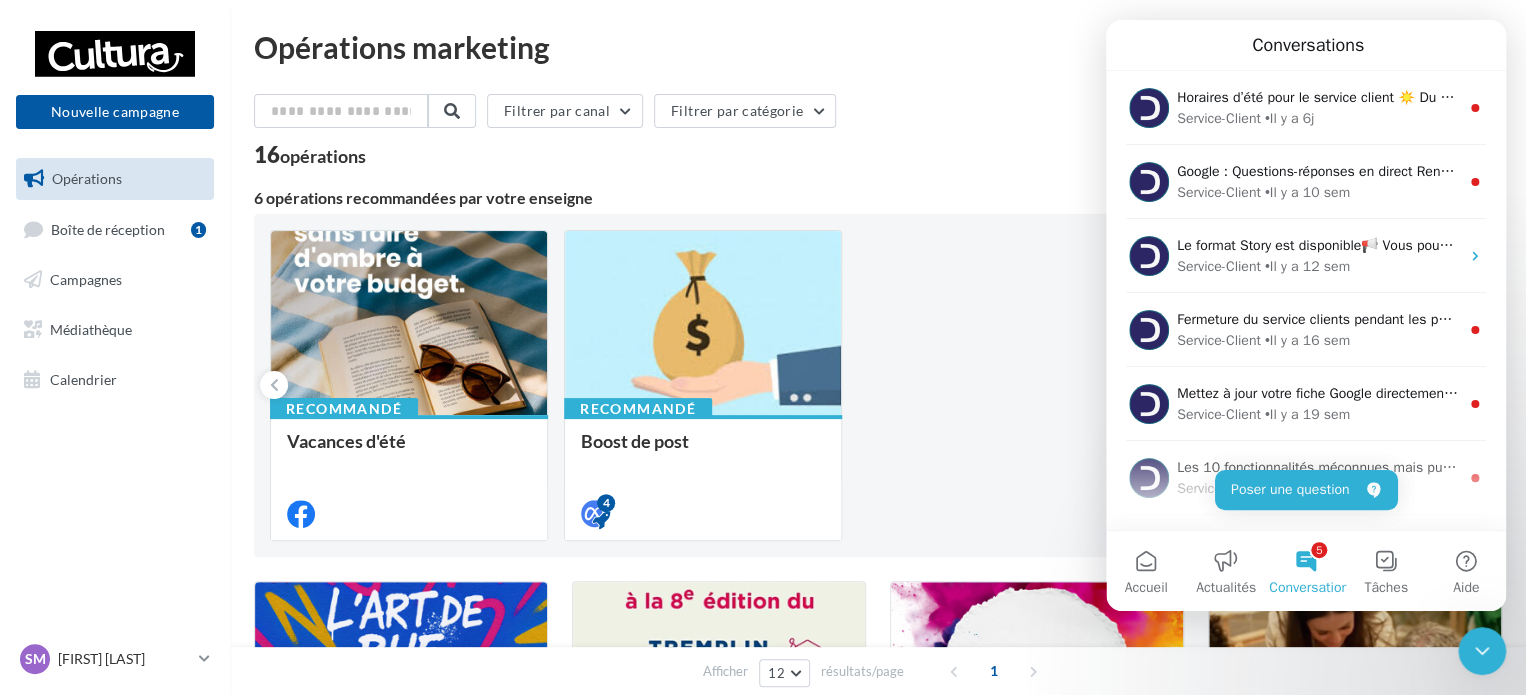 click at bounding box center [1482, 651] 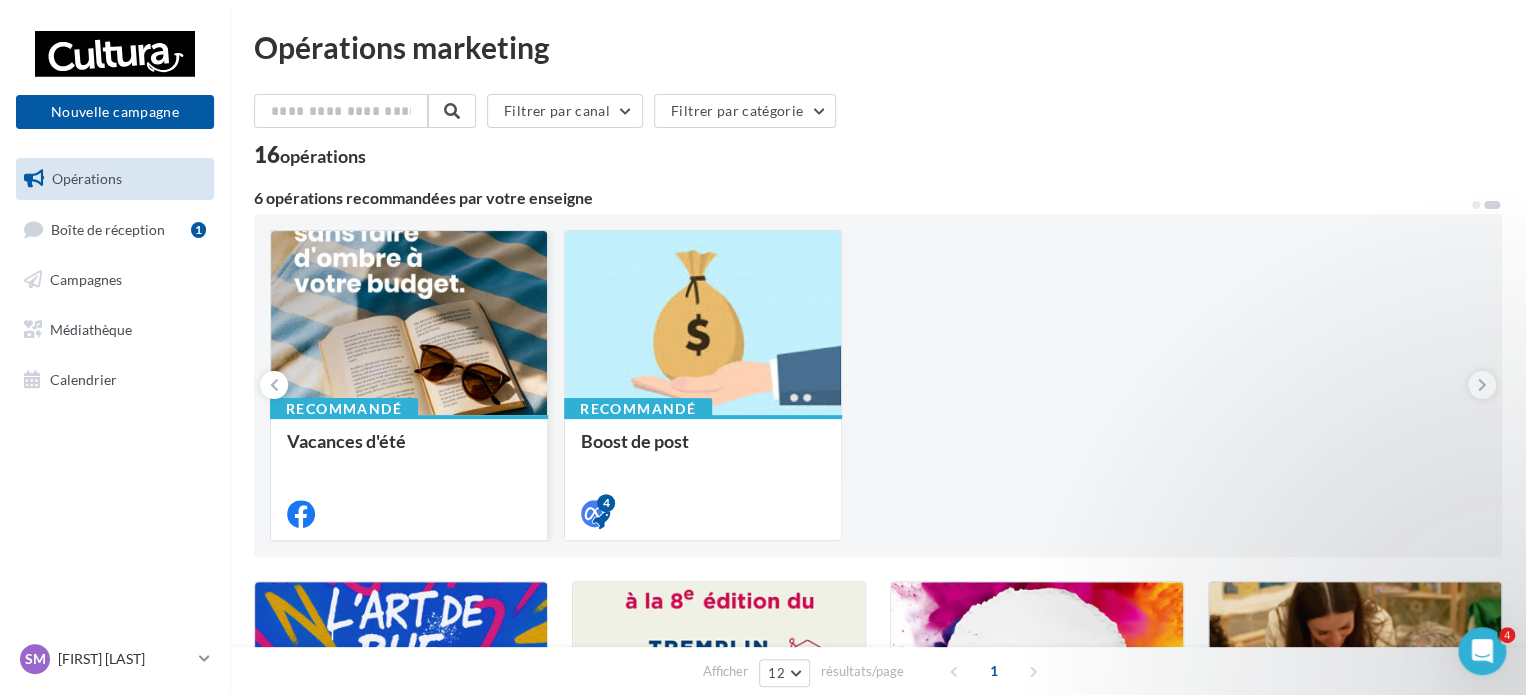 scroll, scrollTop: 0, scrollLeft: 0, axis: both 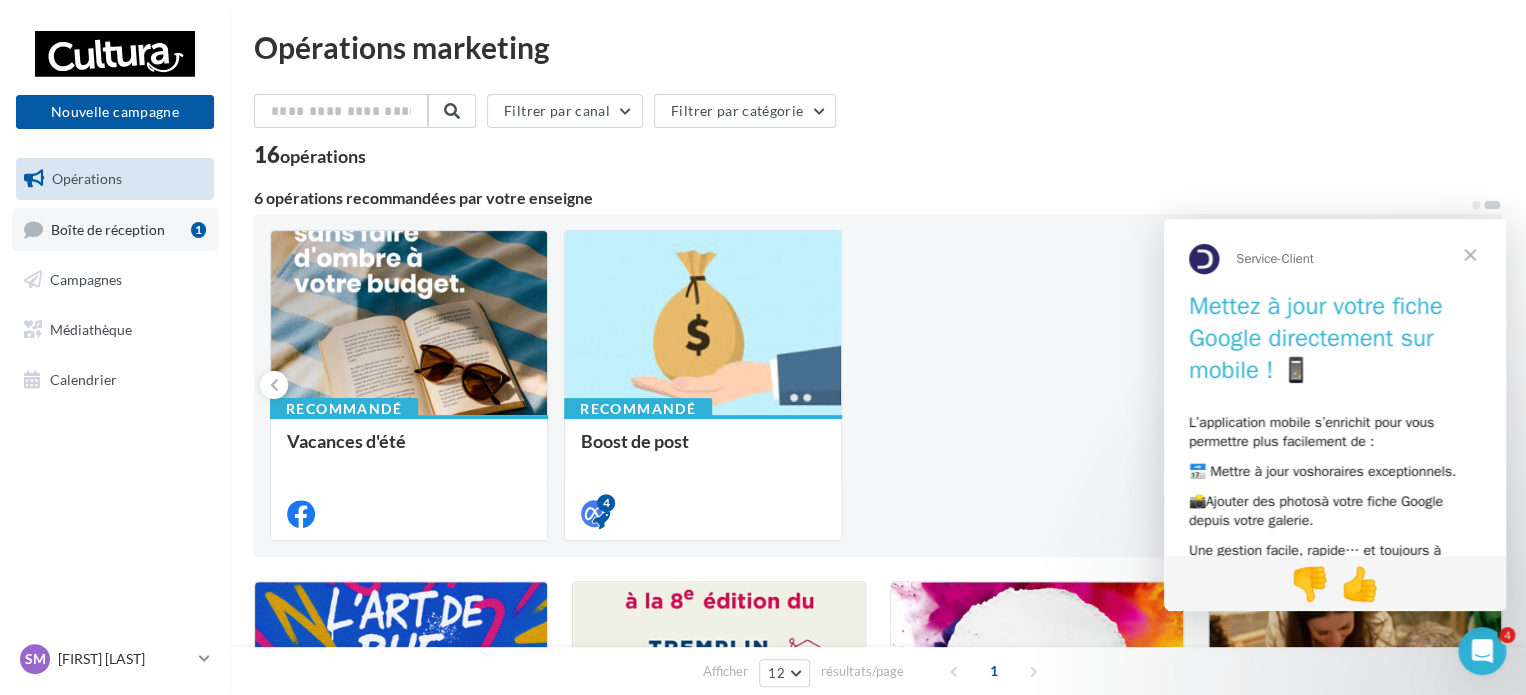 click on "Boîte de réception" at bounding box center [108, 228] 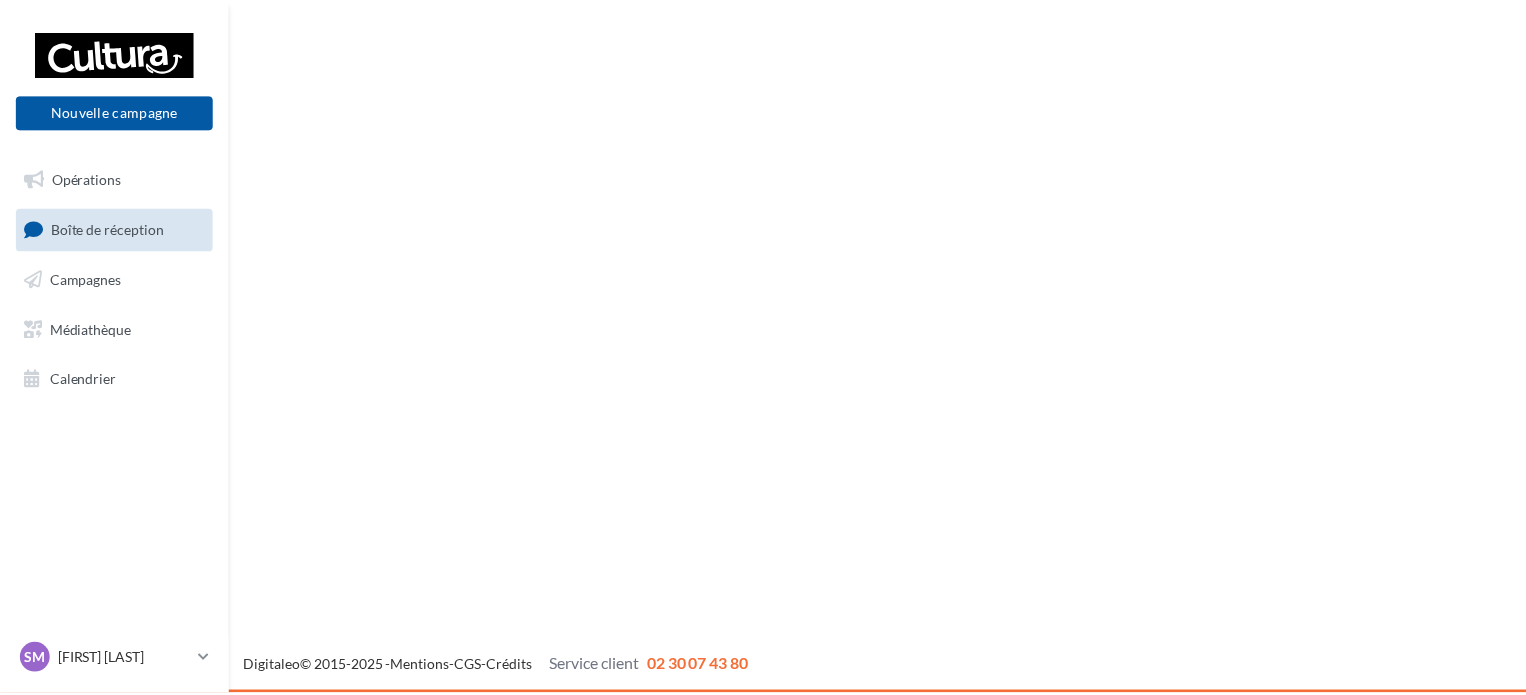 scroll, scrollTop: 0, scrollLeft: 0, axis: both 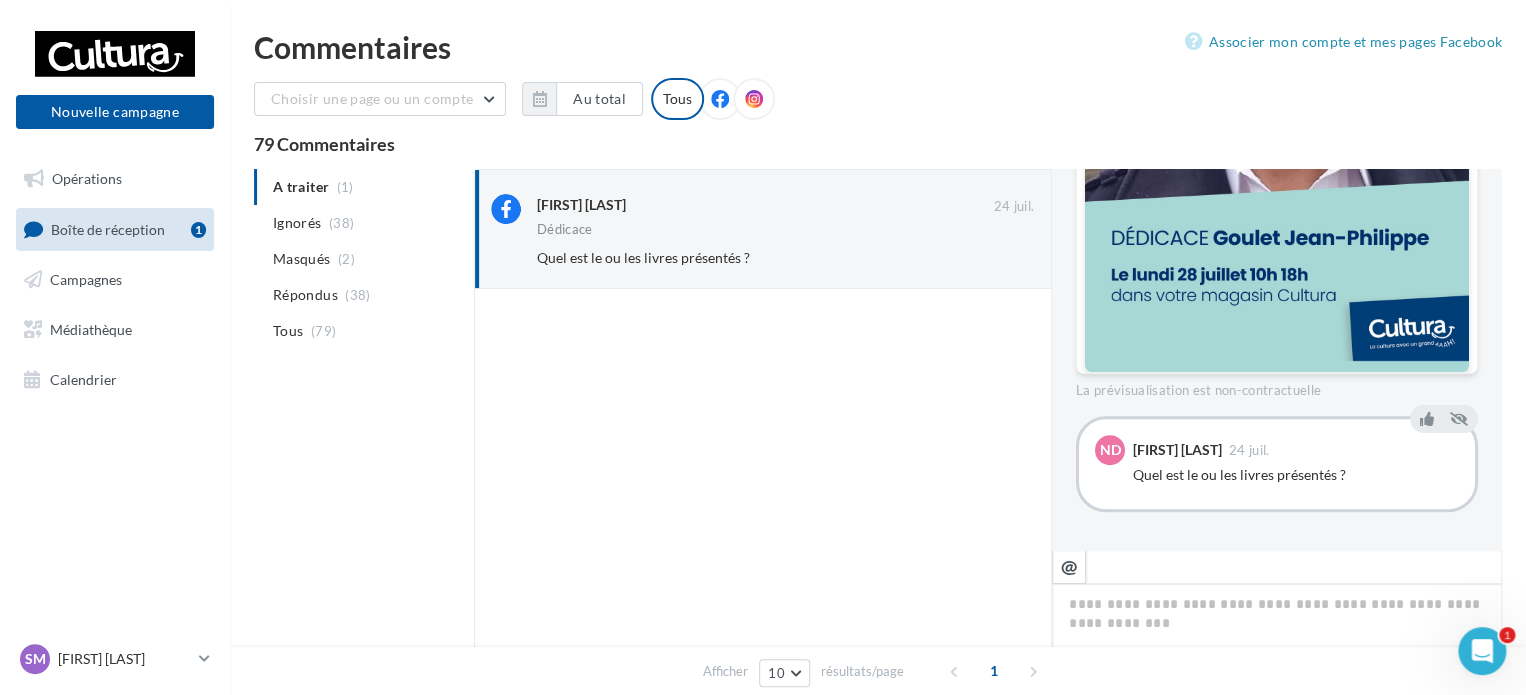 click at bounding box center (754, 99) 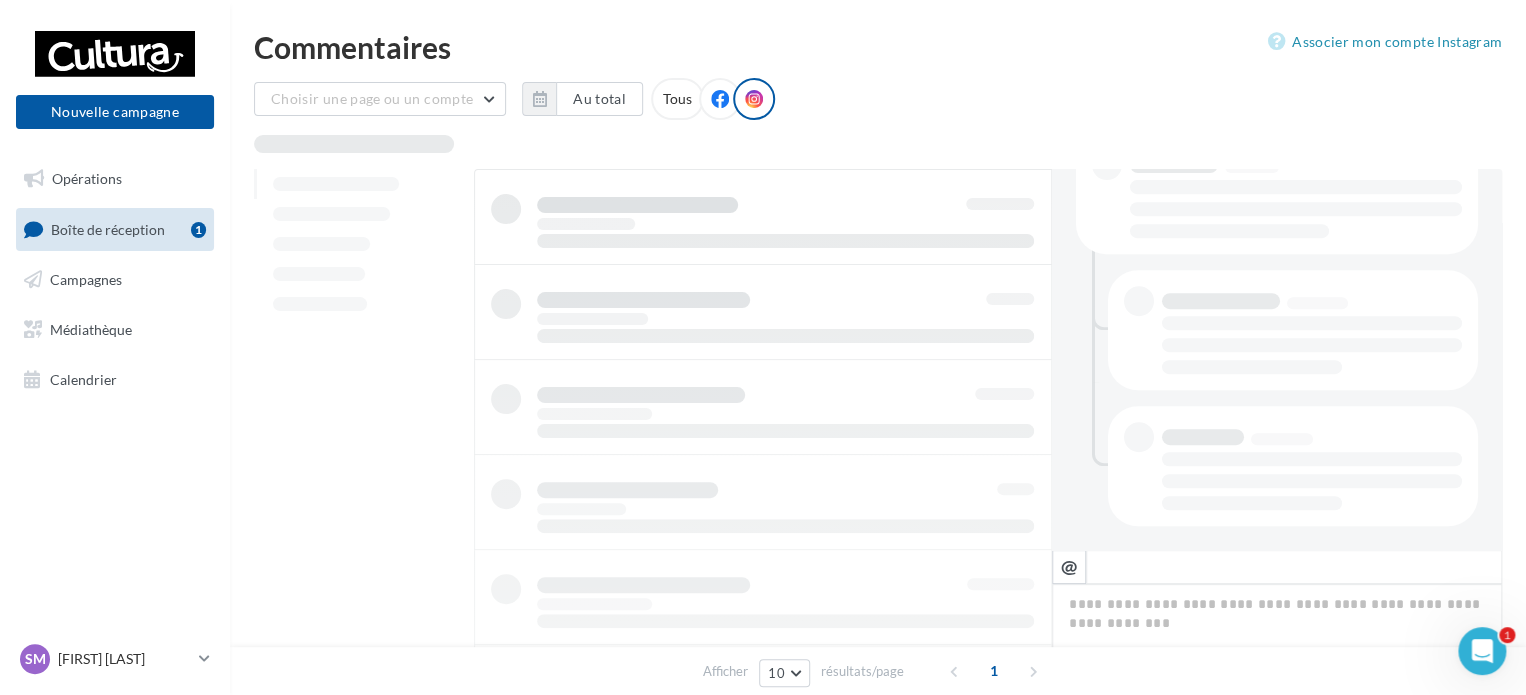 scroll, scrollTop: 454, scrollLeft: 0, axis: vertical 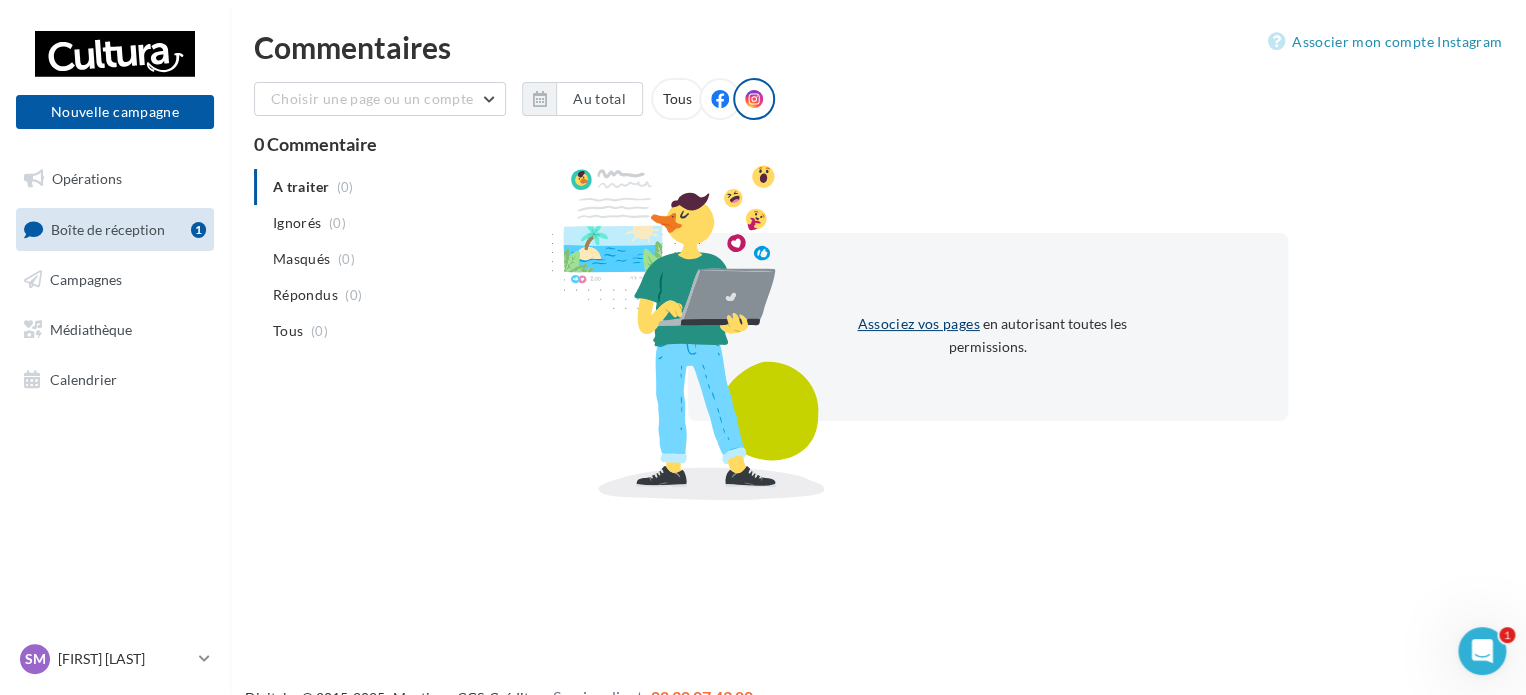 click on "Associez vos pages" at bounding box center [914, 324] 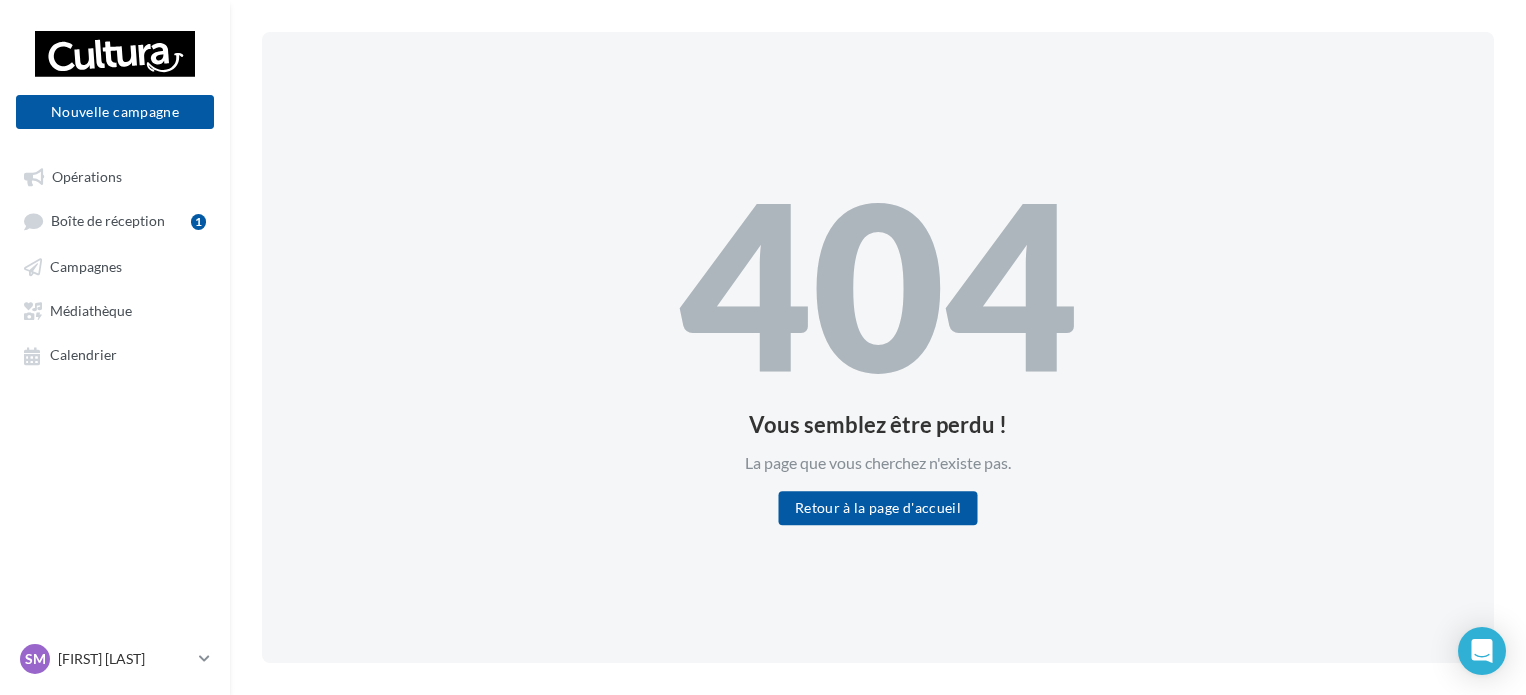 scroll, scrollTop: 0, scrollLeft: 0, axis: both 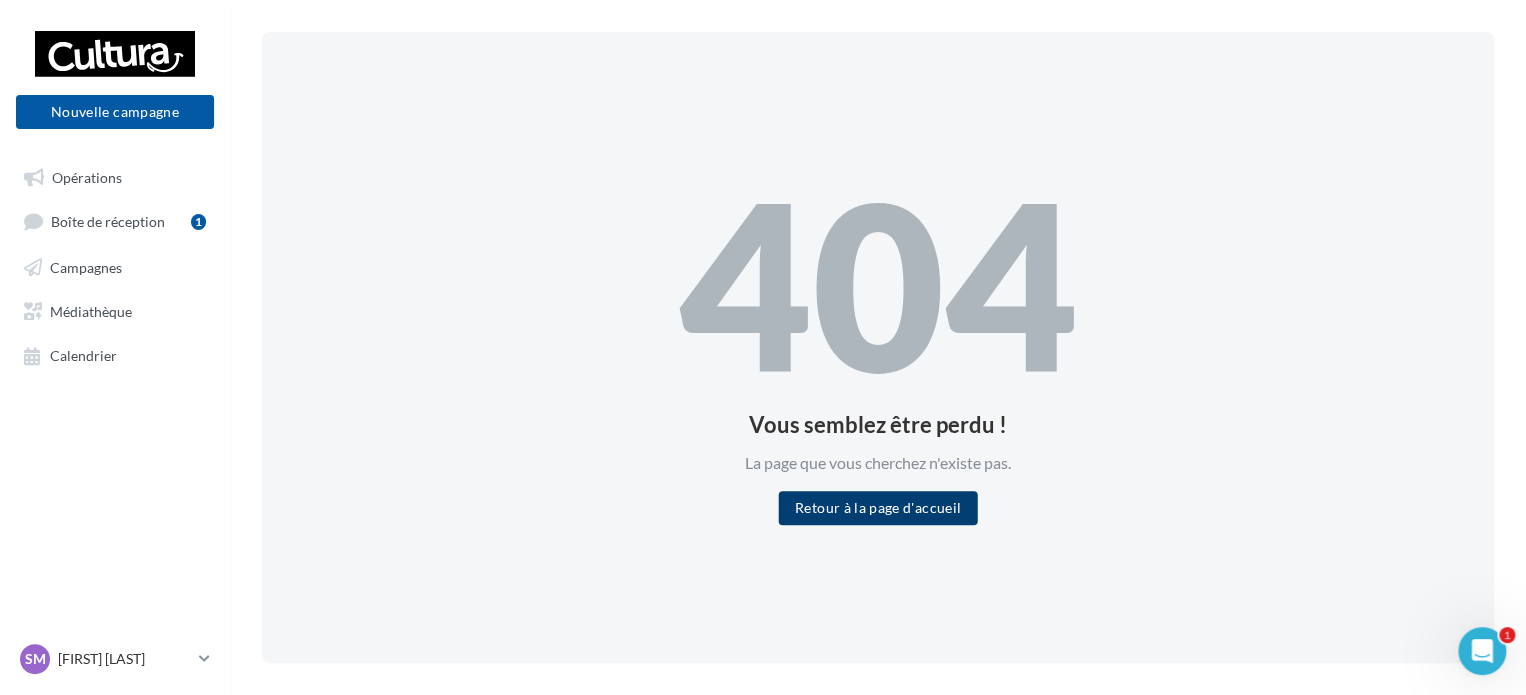 click on "Retour à la page d'accueil" at bounding box center [878, 508] 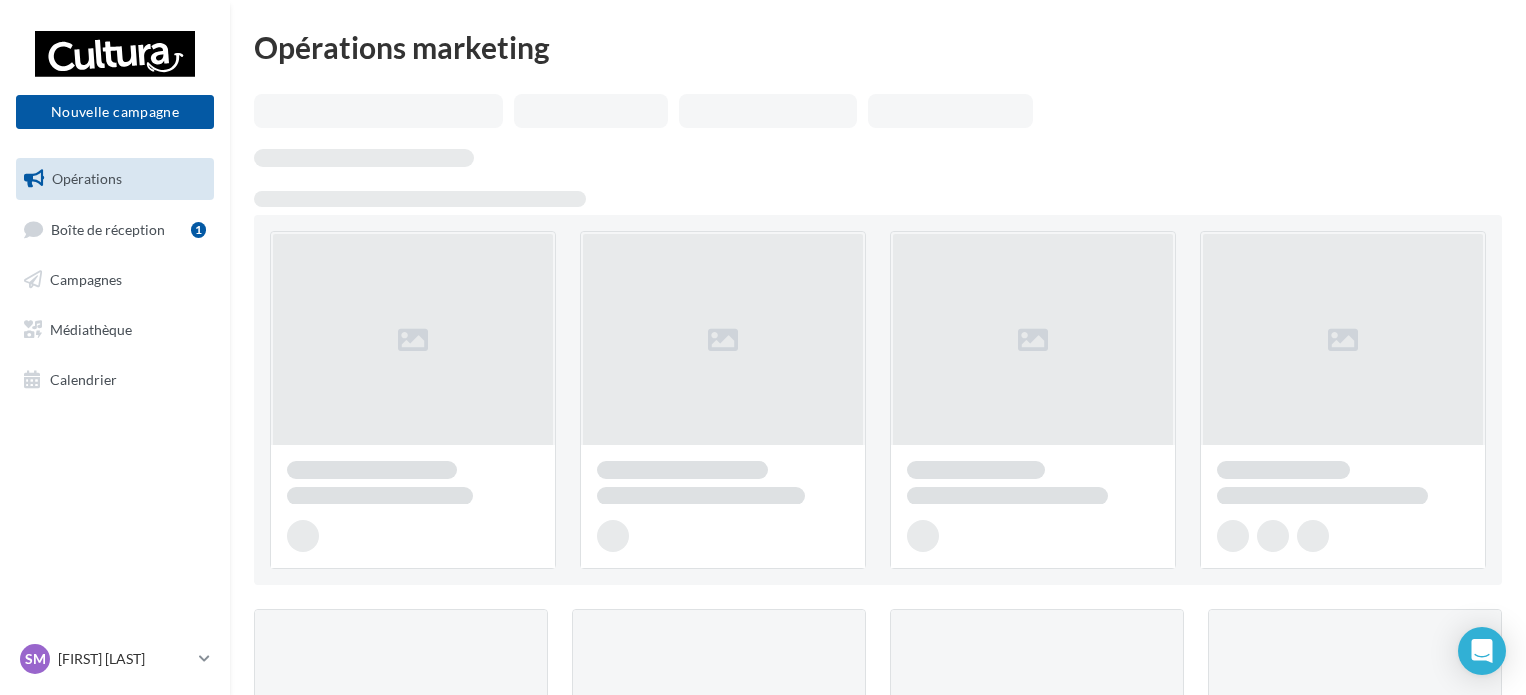 scroll, scrollTop: 0, scrollLeft: 0, axis: both 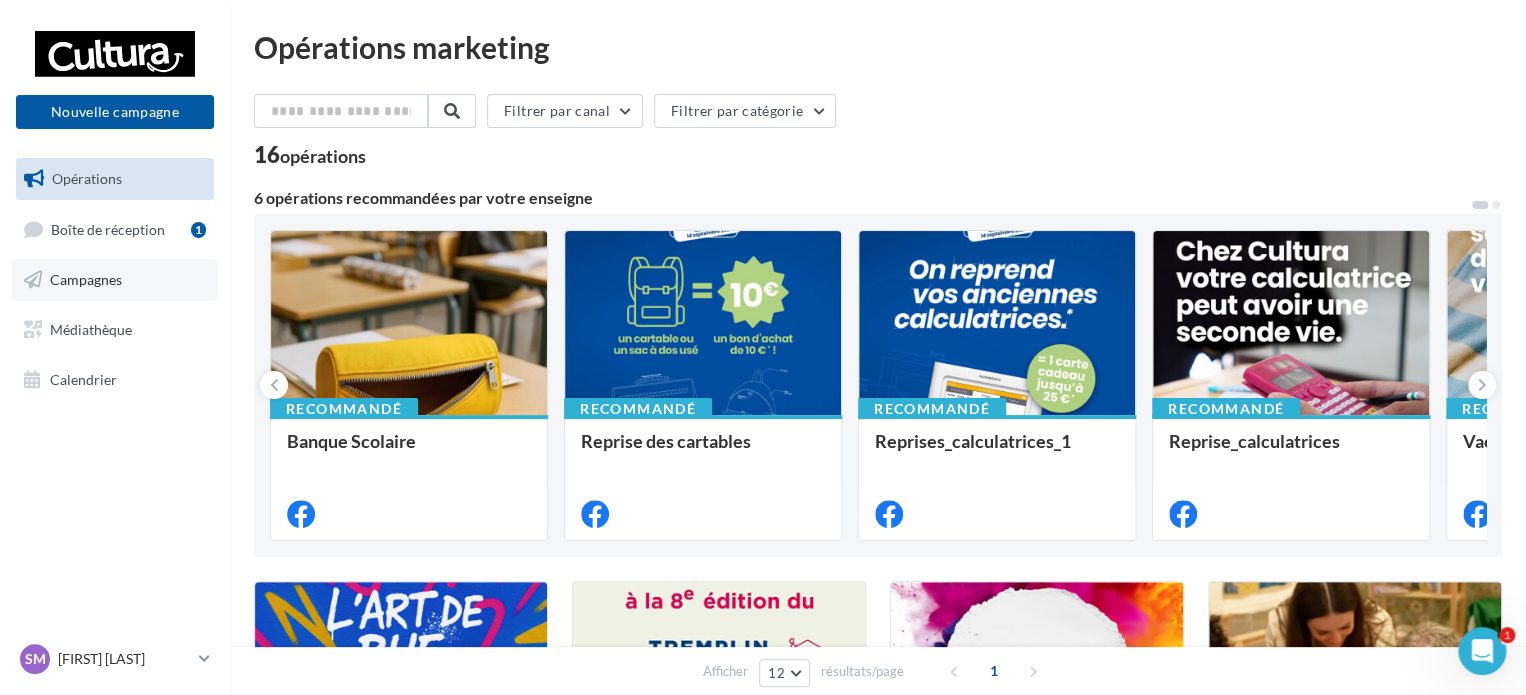 click on "Campagnes" at bounding box center (86, 279) 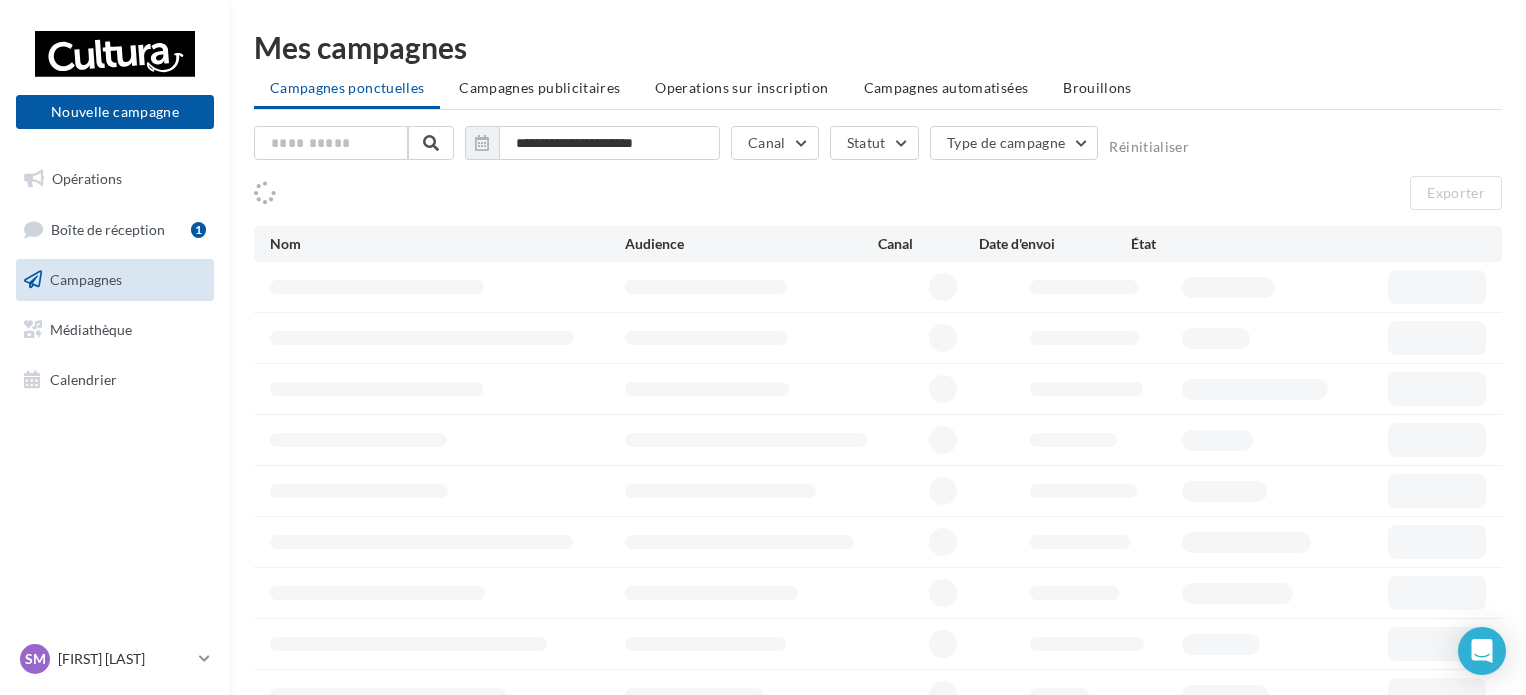 scroll, scrollTop: 0, scrollLeft: 0, axis: both 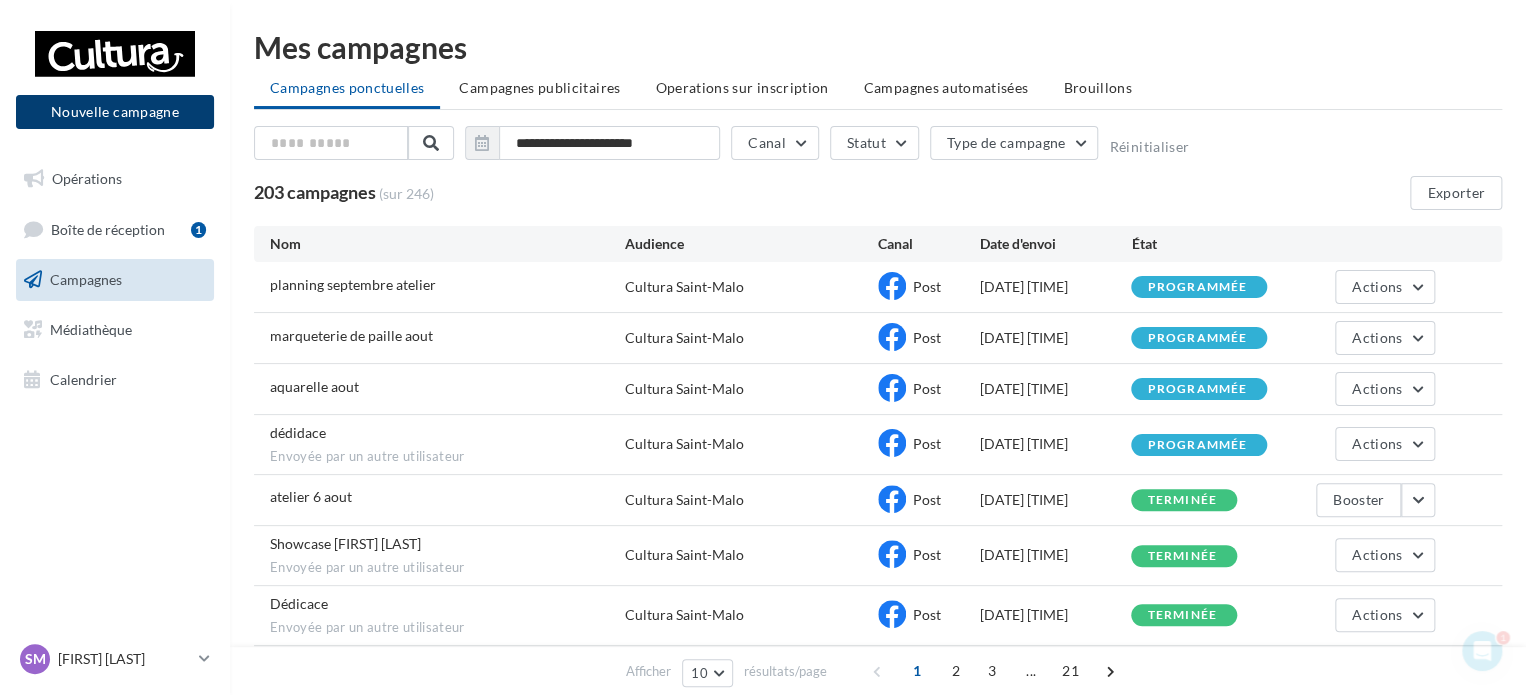 click on "Nouvelle campagne" at bounding box center [115, 112] 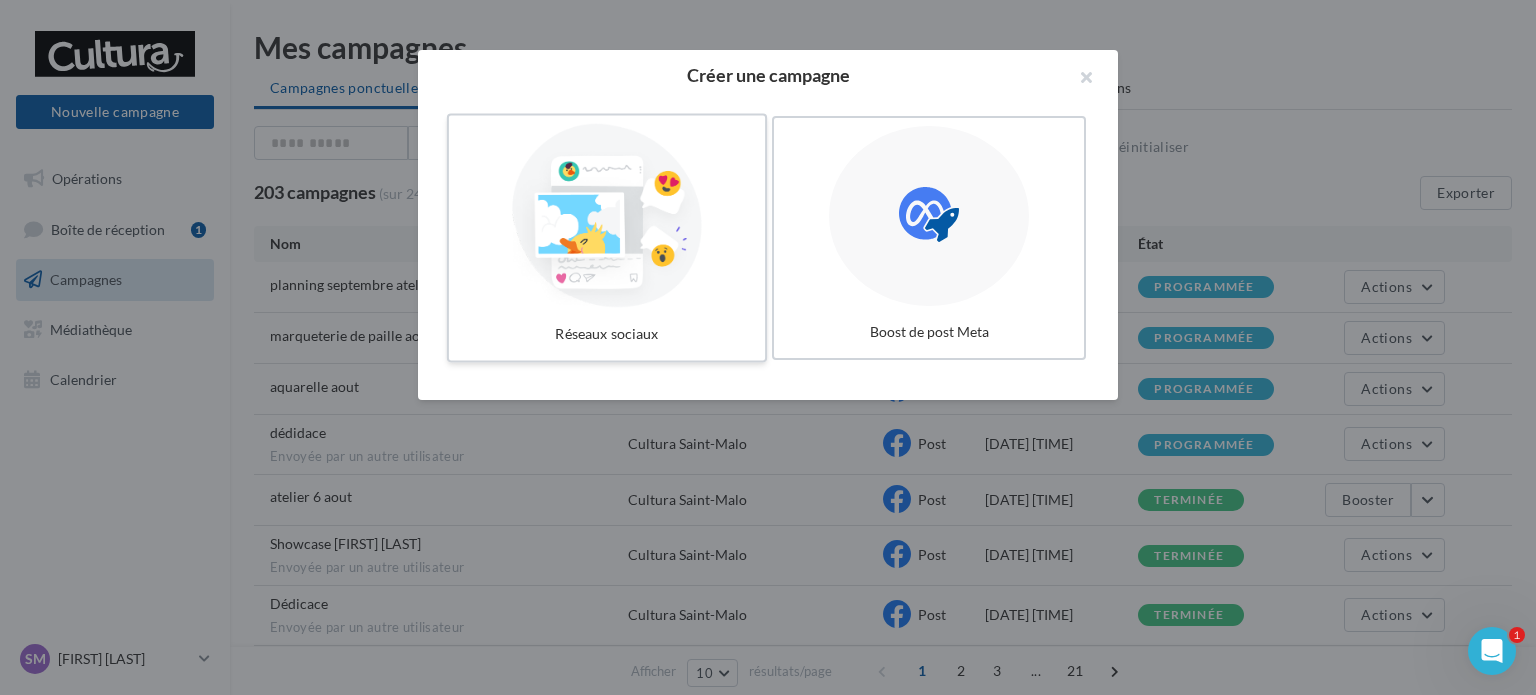 click at bounding box center [607, 216] 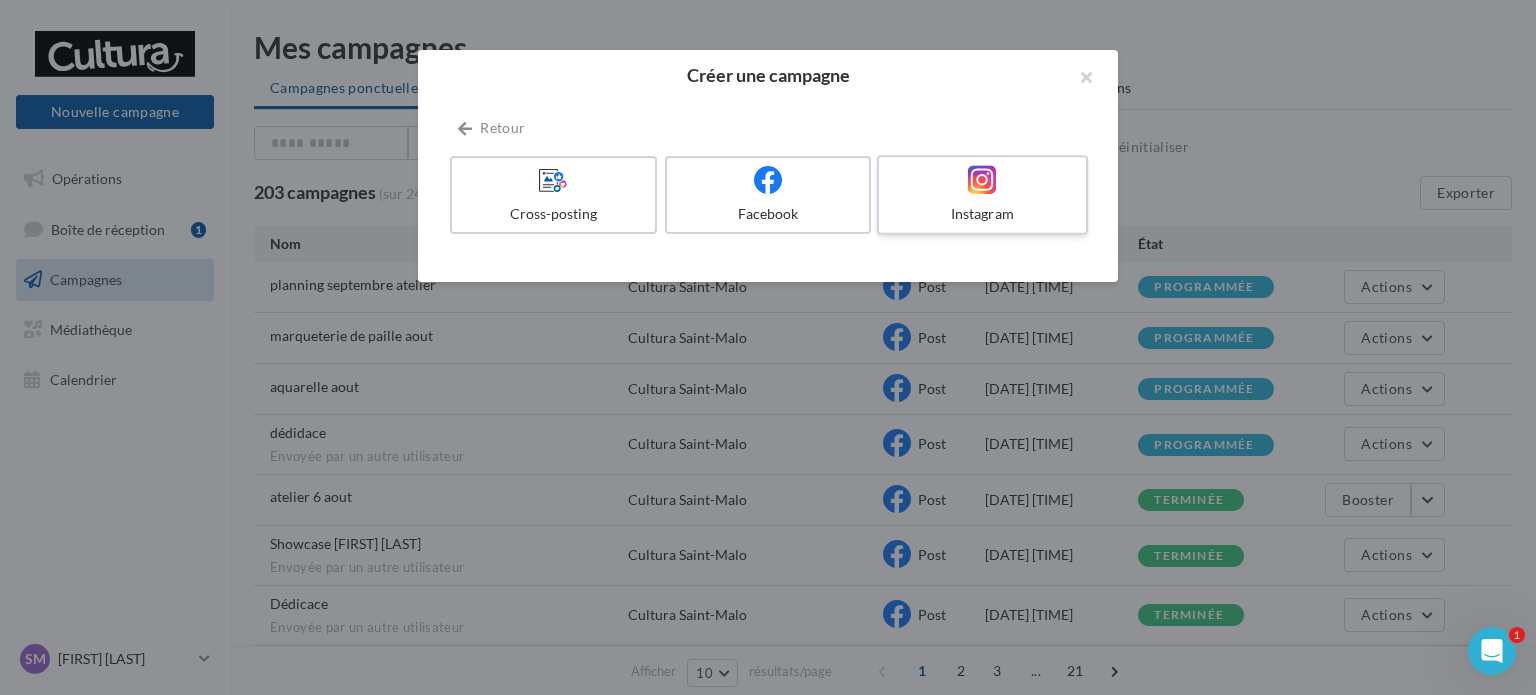 click at bounding box center [982, 179] 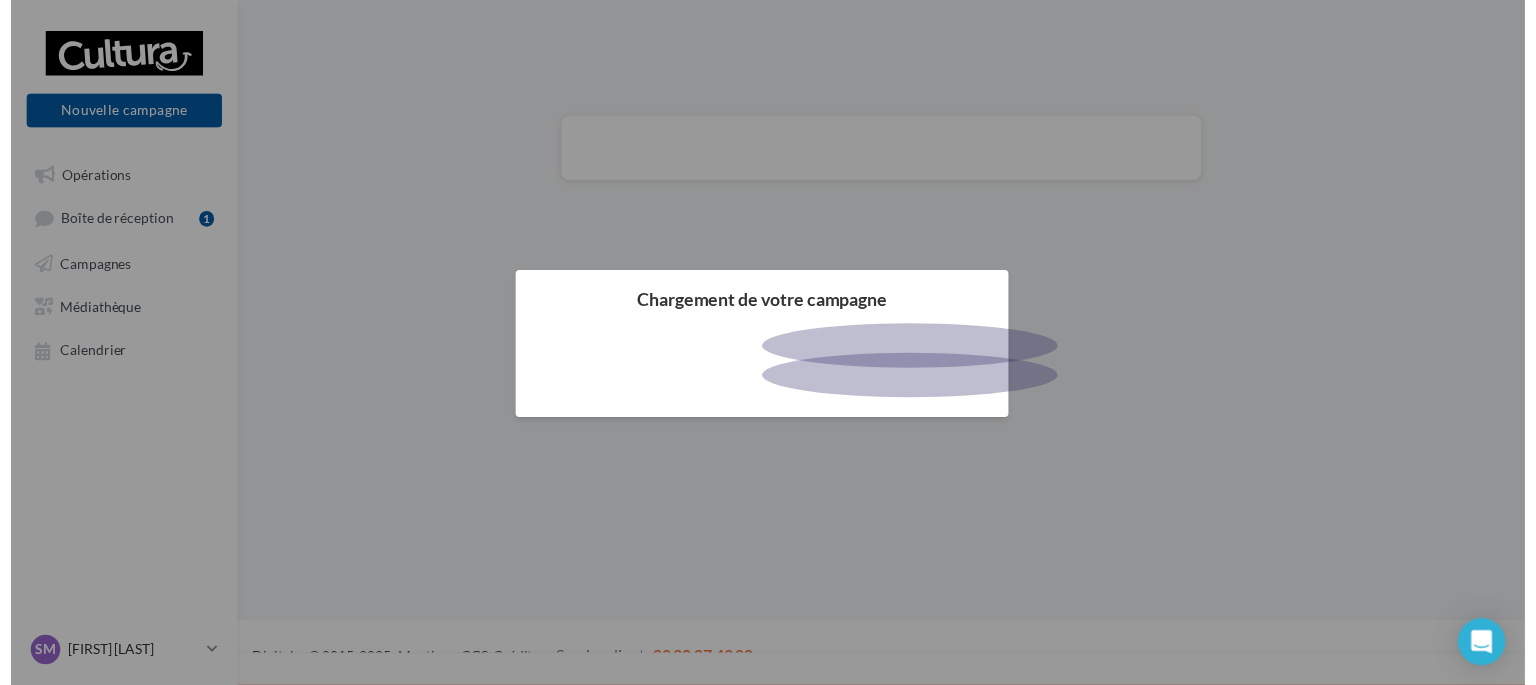 scroll, scrollTop: 0, scrollLeft: 0, axis: both 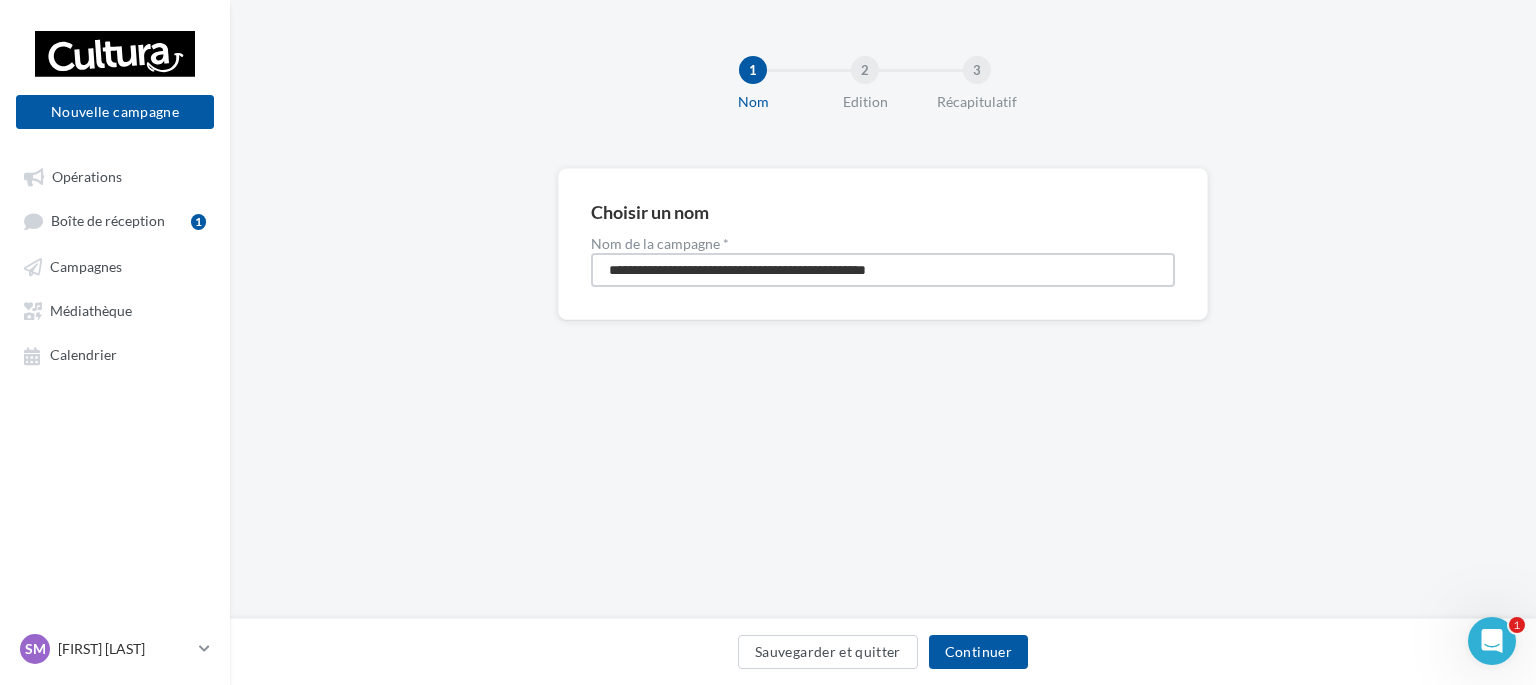 click on "**********" at bounding box center (883, 270) 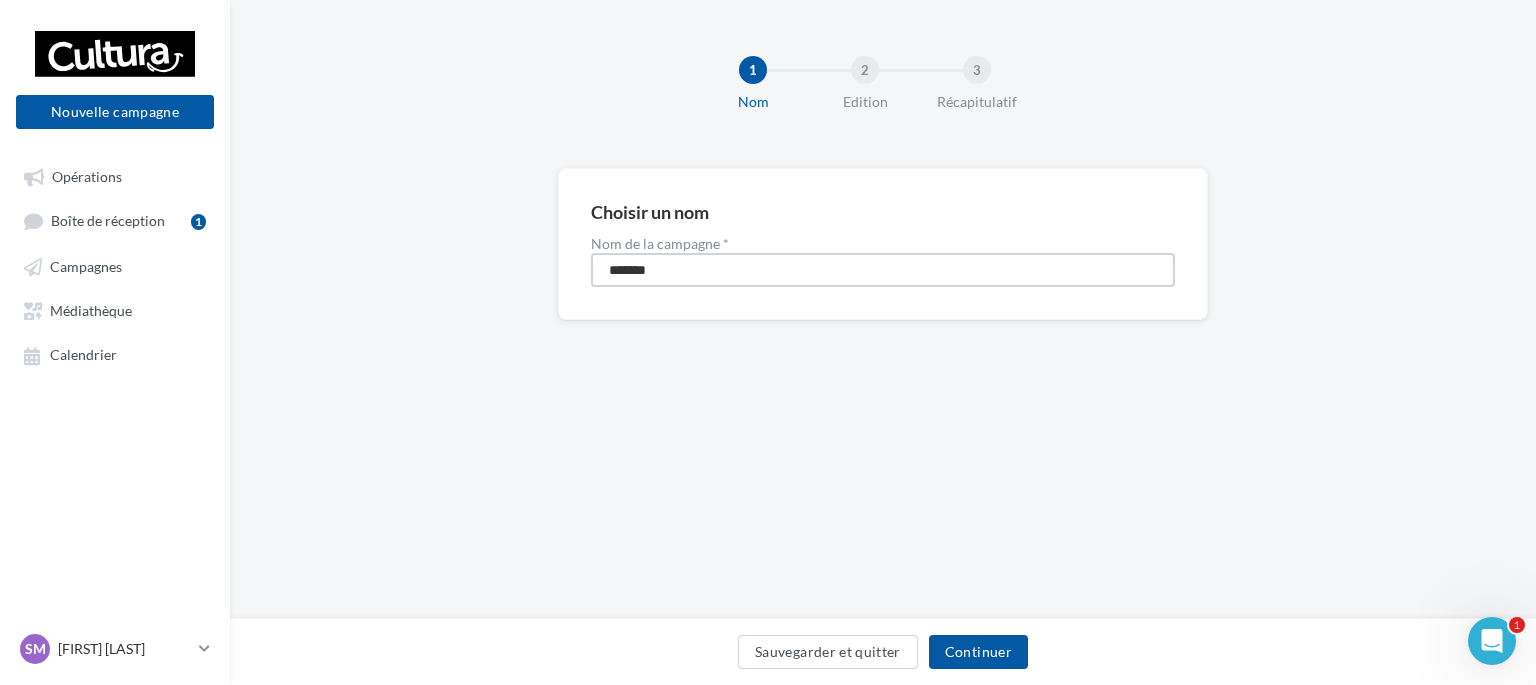 type on "*******" 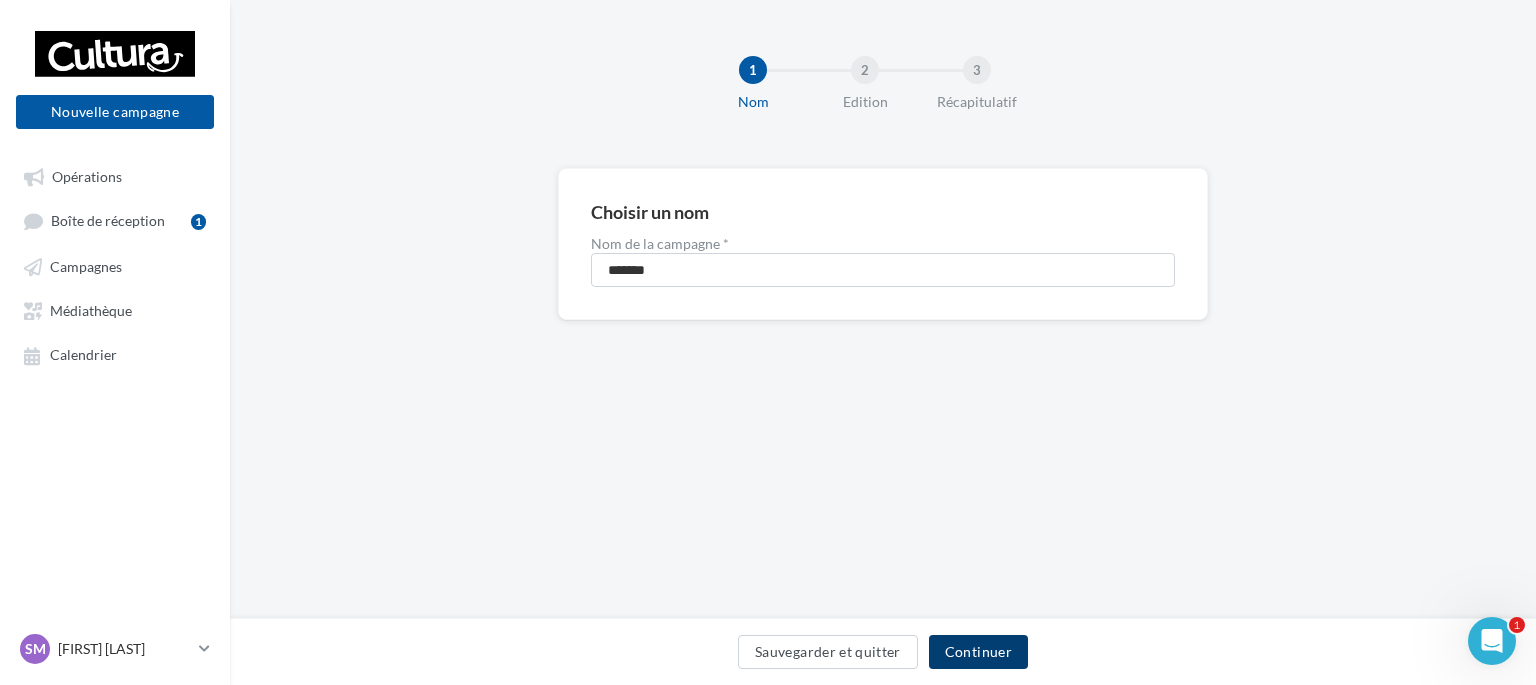click on "Continuer" at bounding box center (978, 652) 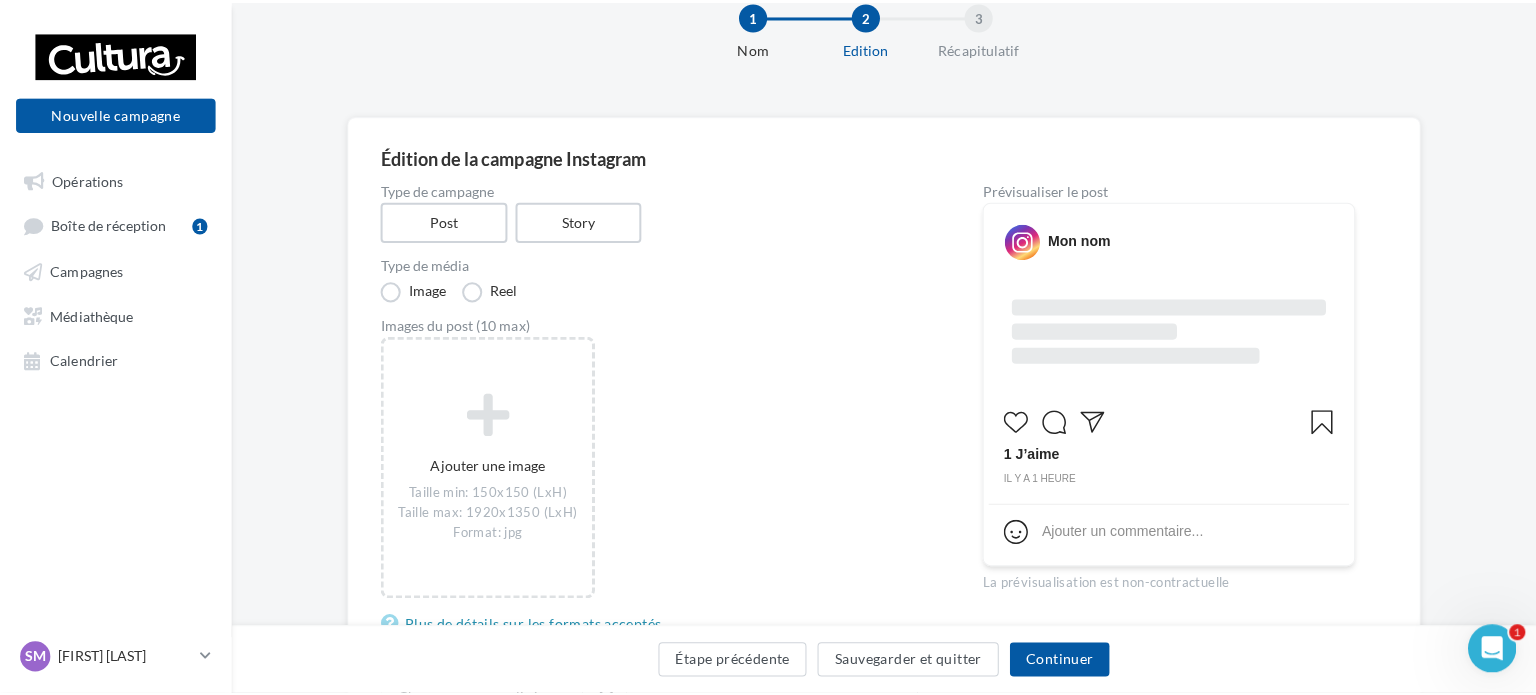 scroll, scrollTop: 100, scrollLeft: 0, axis: vertical 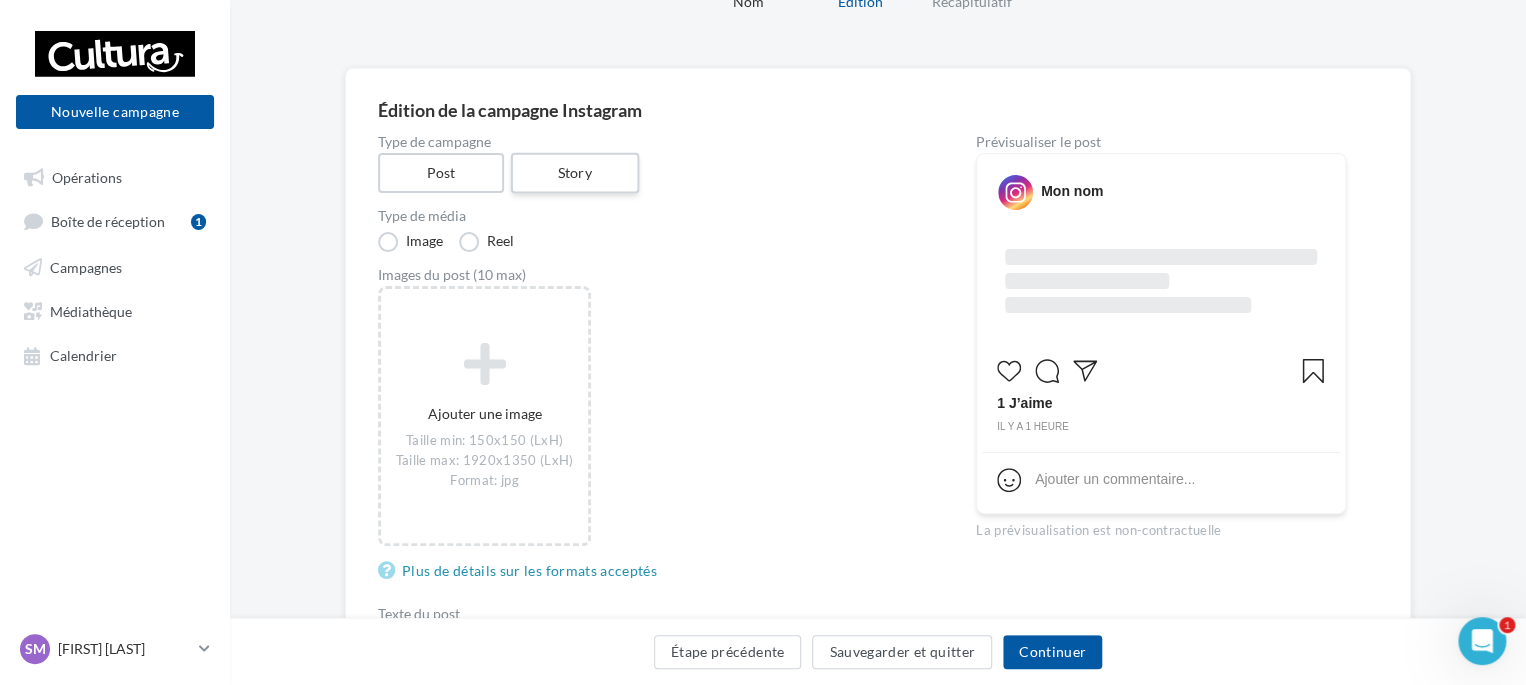 click on "Story" at bounding box center [574, 173] 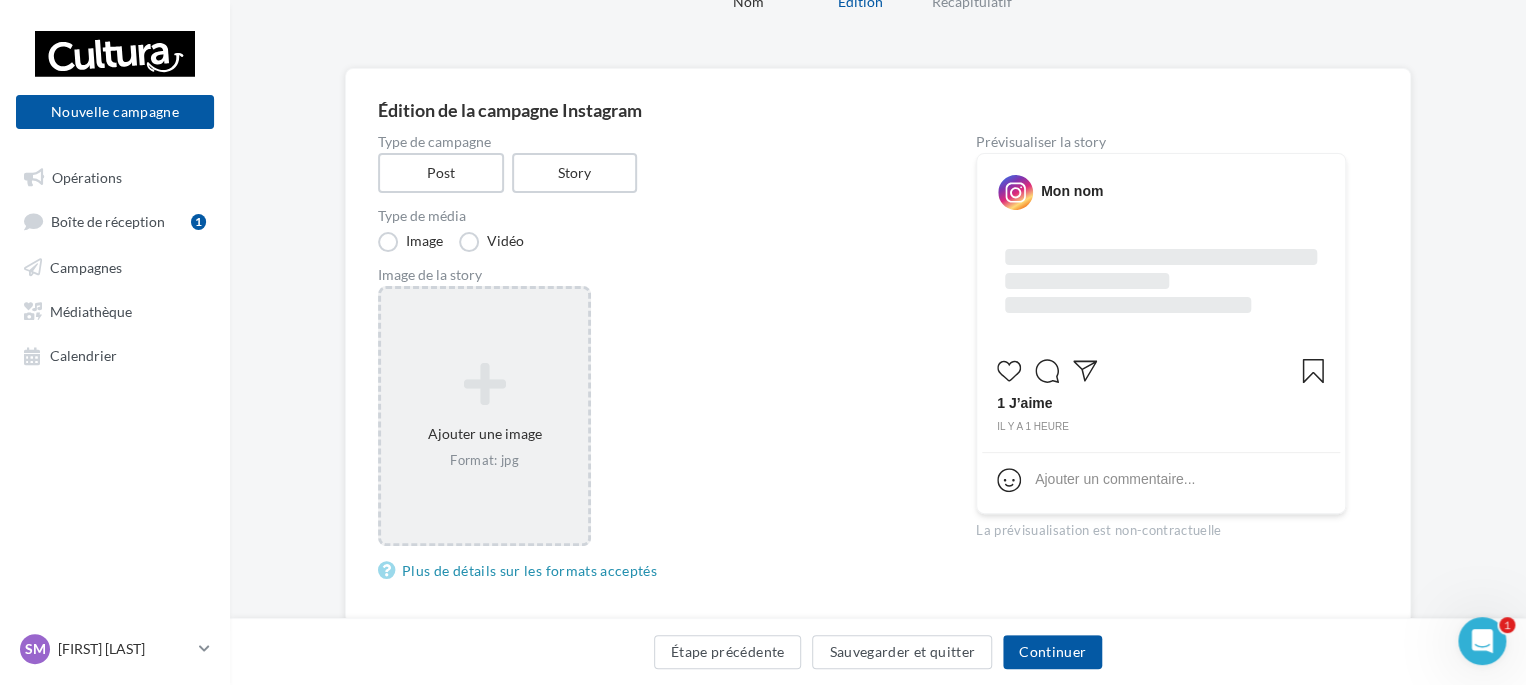 click at bounding box center [484, 384] 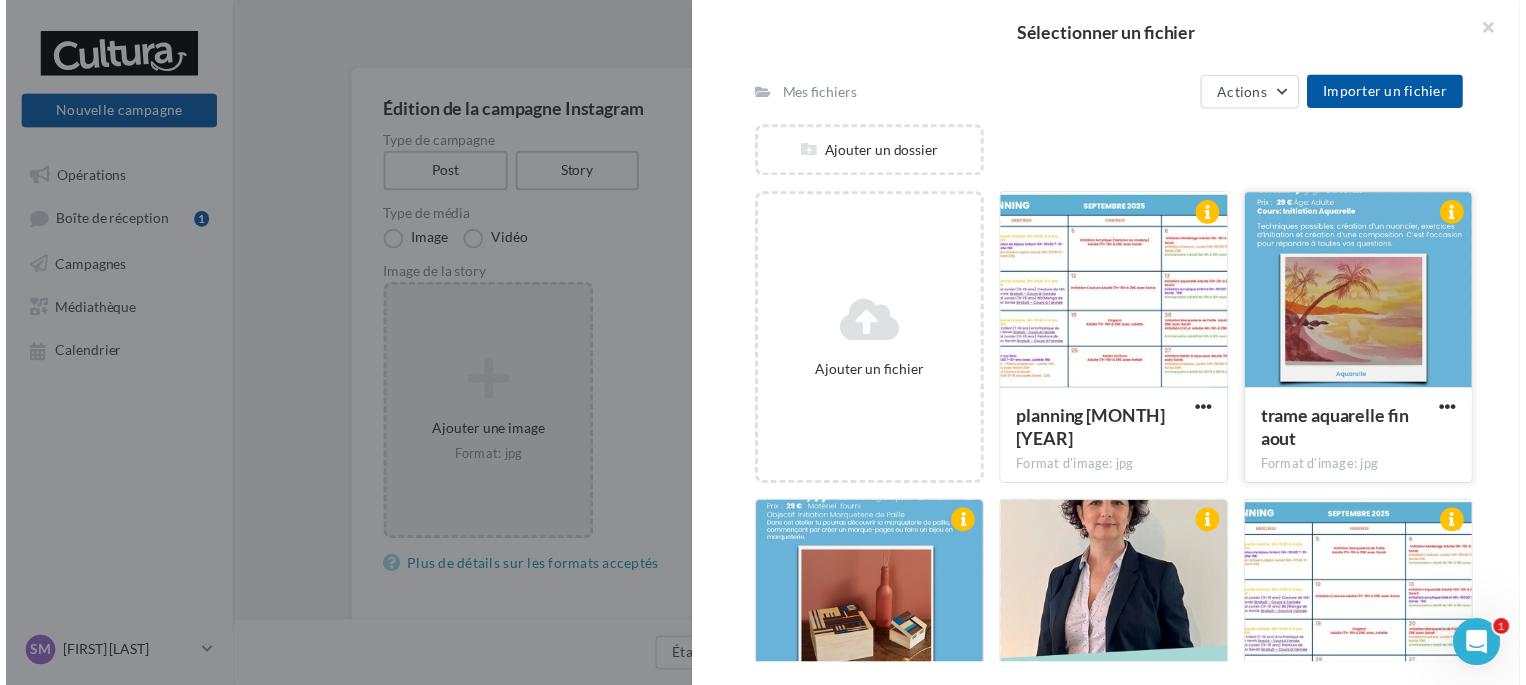 scroll, scrollTop: 200, scrollLeft: 0, axis: vertical 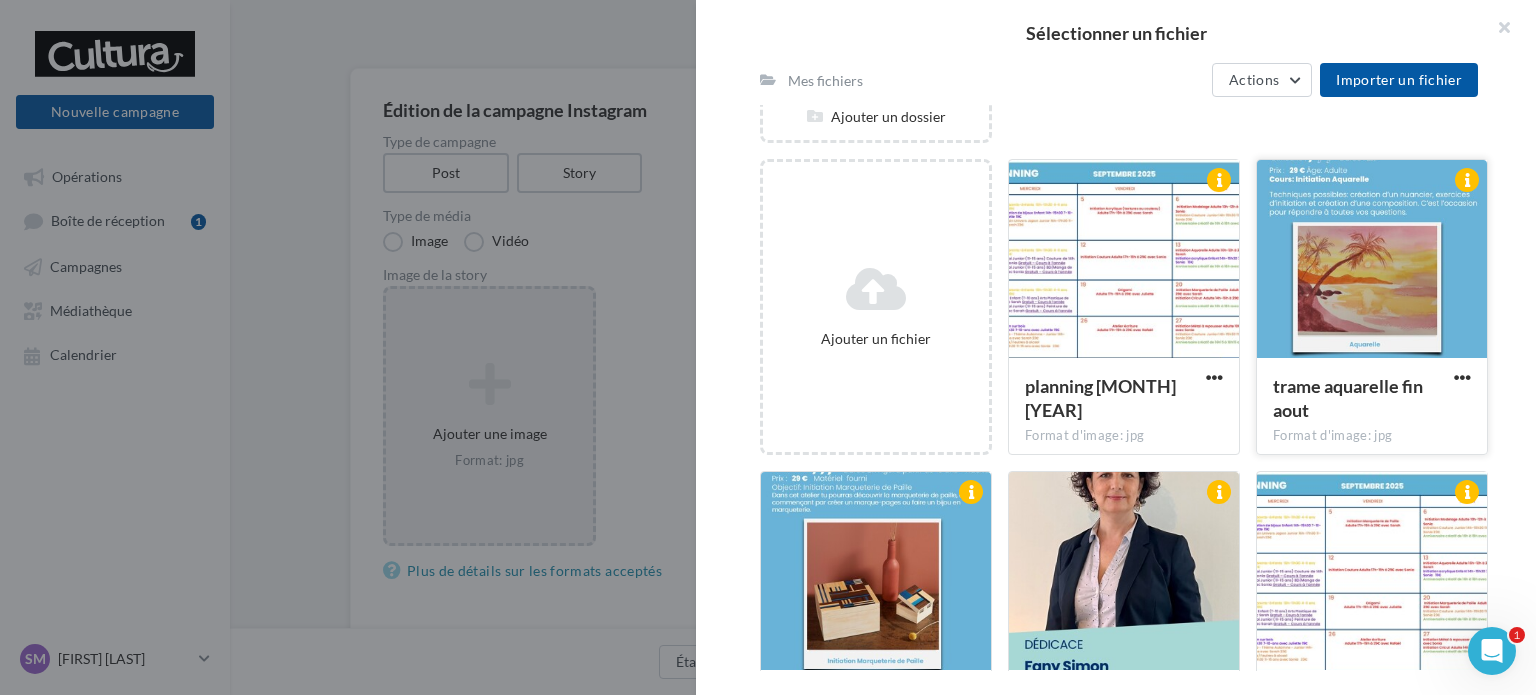 click at bounding box center [1372, 260] 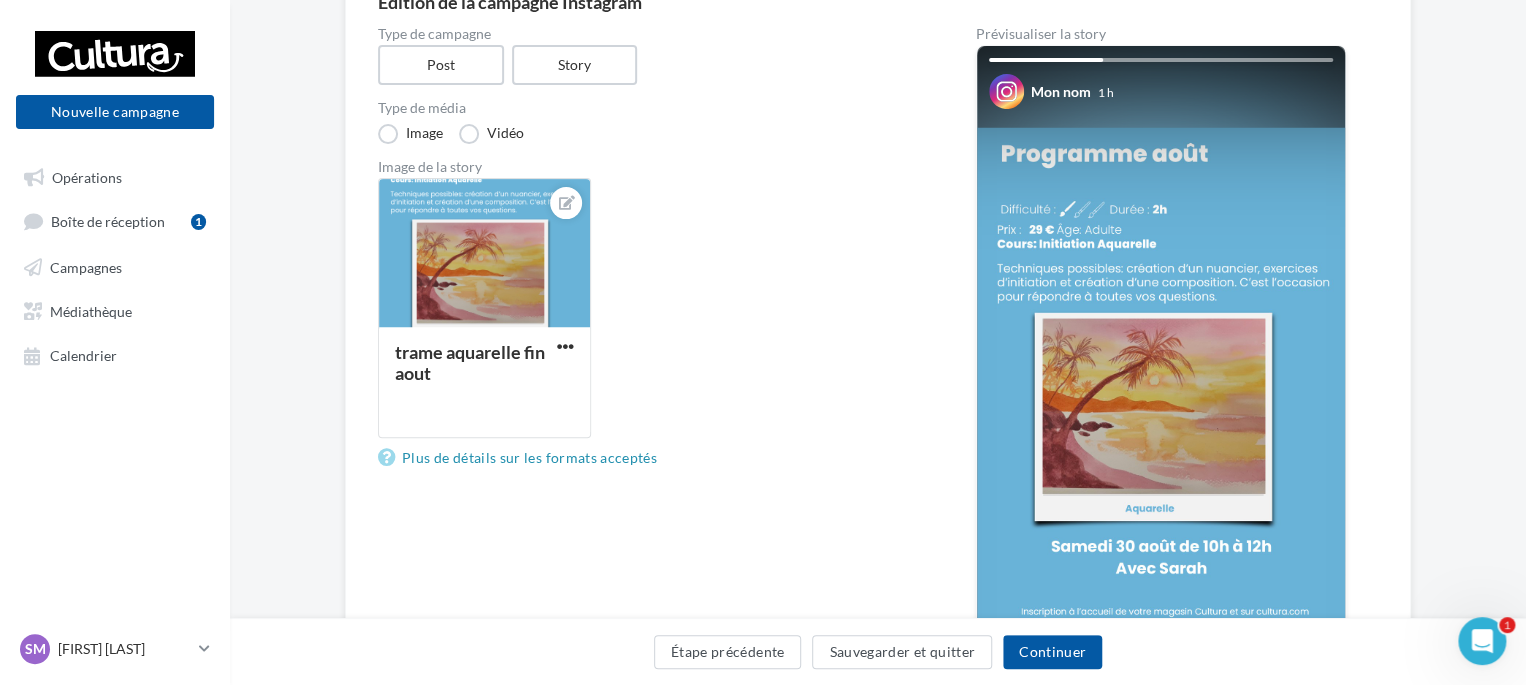 scroll, scrollTop: 100, scrollLeft: 0, axis: vertical 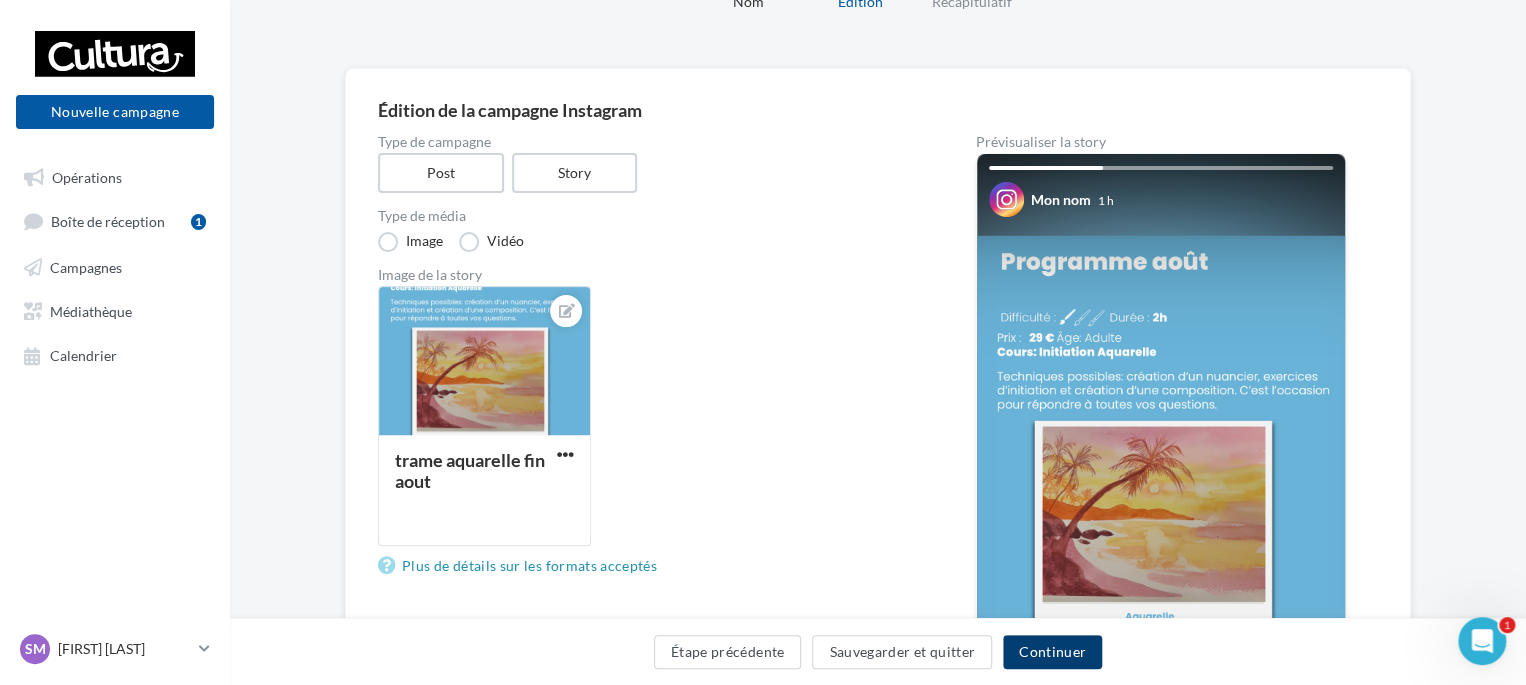 click on "Continuer" at bounding box center [1052, 652] 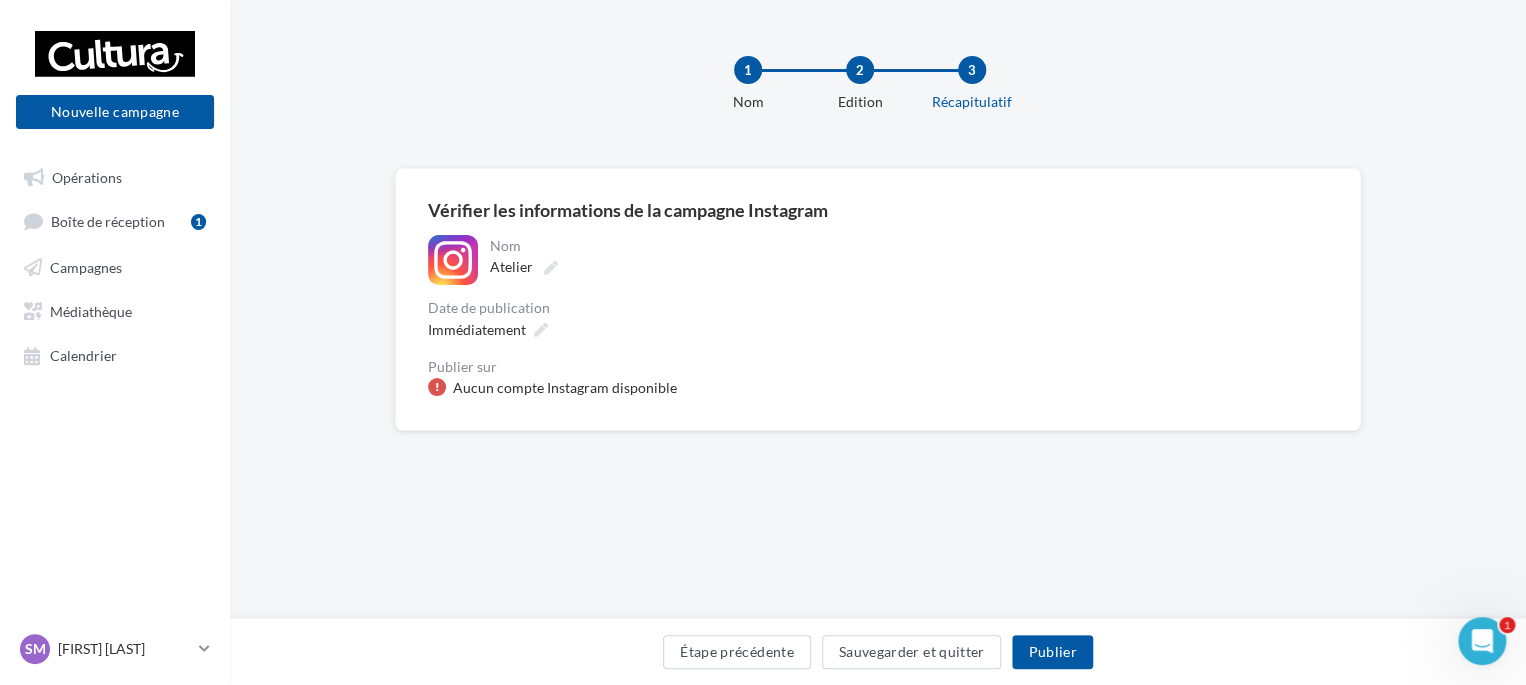 scroll, scrollTop: 0, scrollLeft: 0, axis: both 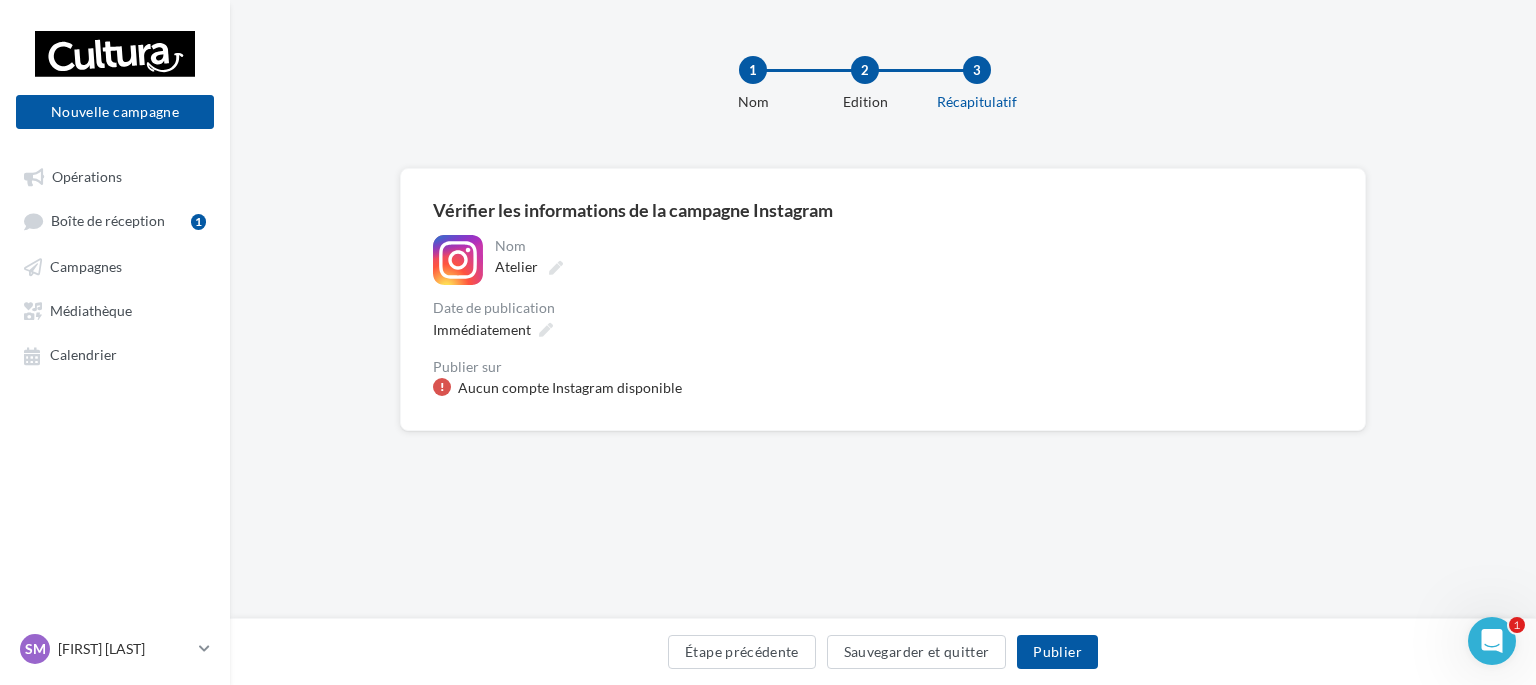 click on "Nom ******* Atelier Date de publication Immédiatement Publier sur Aucun compte Instagram disponible" at bounding box center (682, 316) 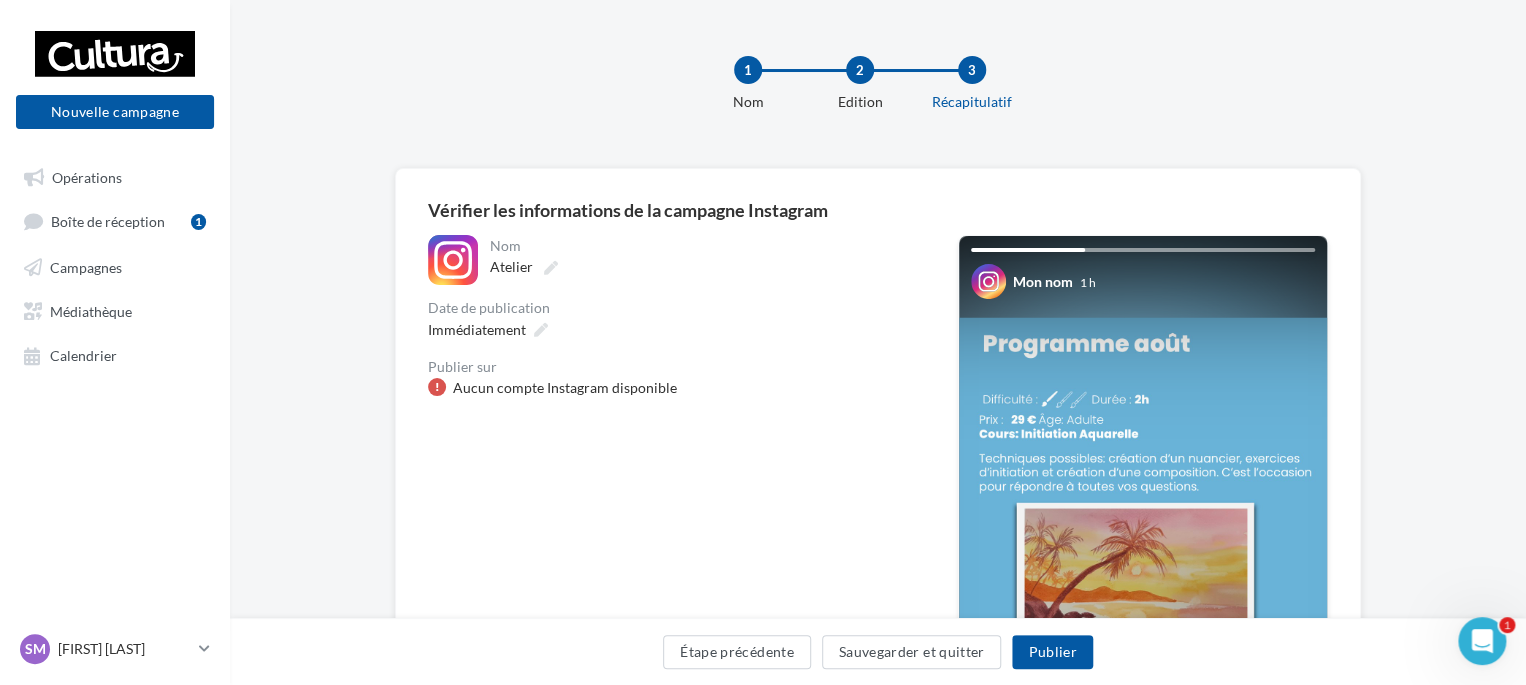 click on "Aucun compte Instagram disponible" at bounding box center (565, 388) 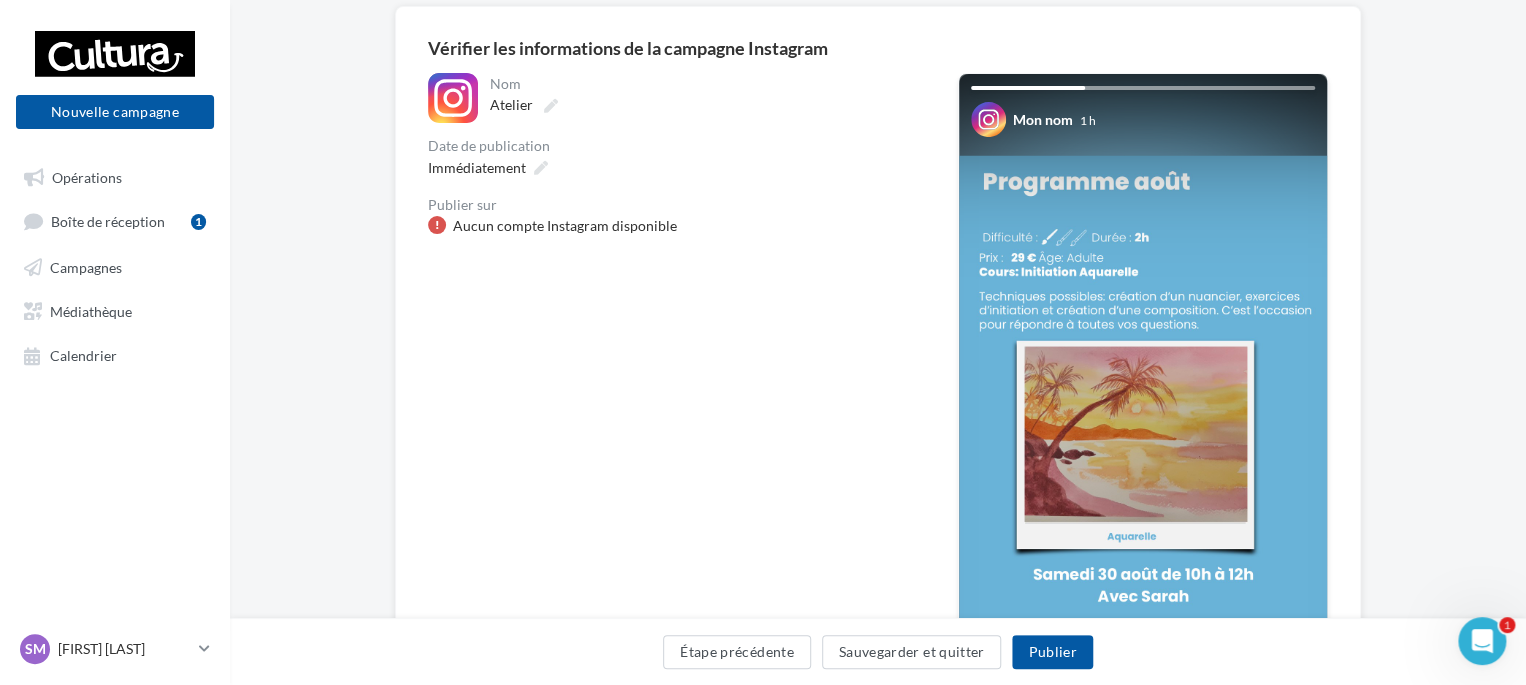 scroll, scrollTop: 0, scrollLeft: 0, axis: both 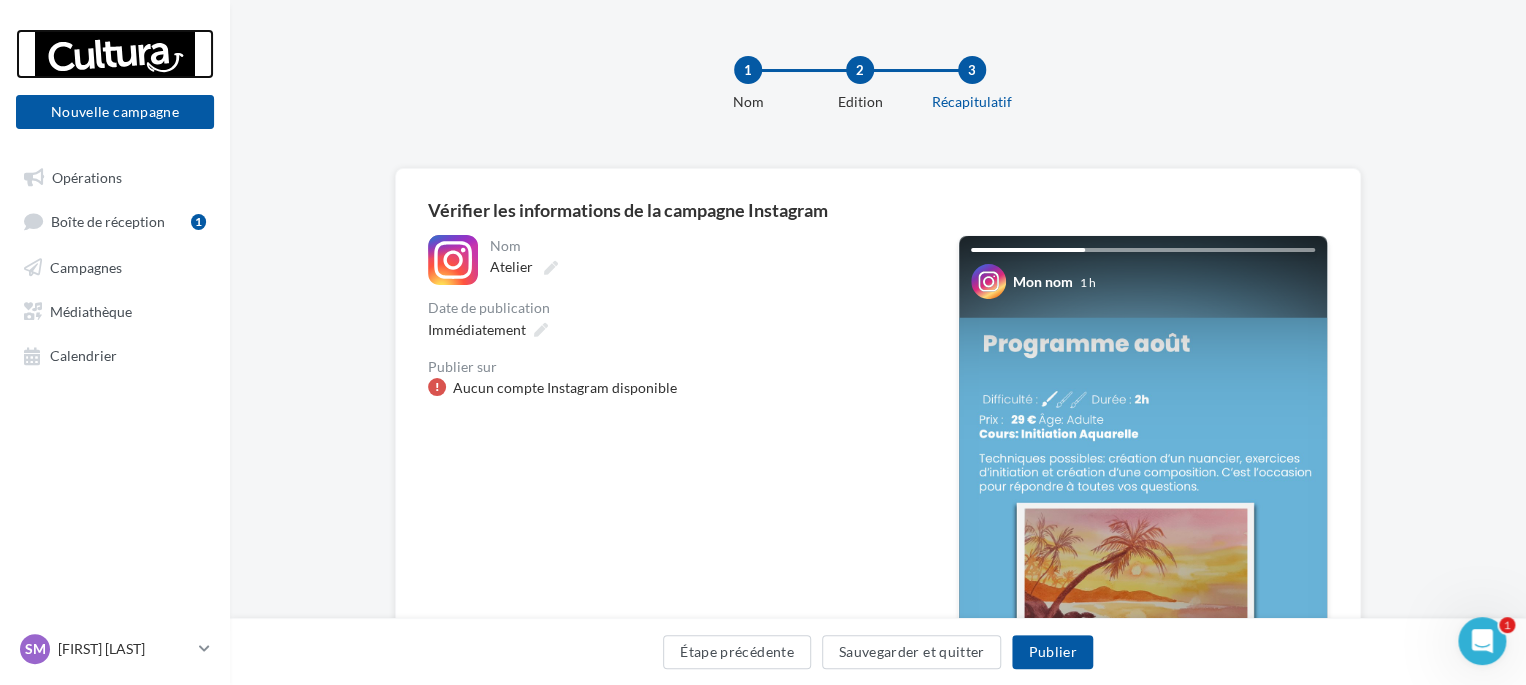 click at bounding box center (115, 54) 